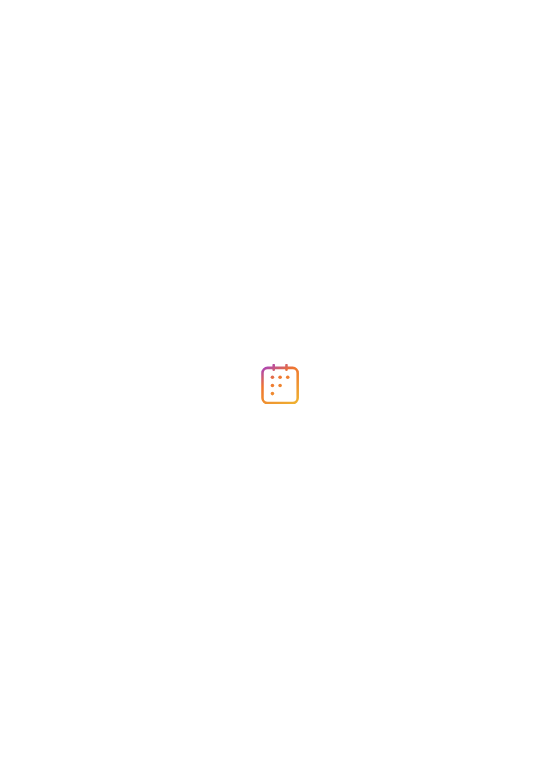 scroll, scrollTop: 0, scrollLeft: 0, axis: both 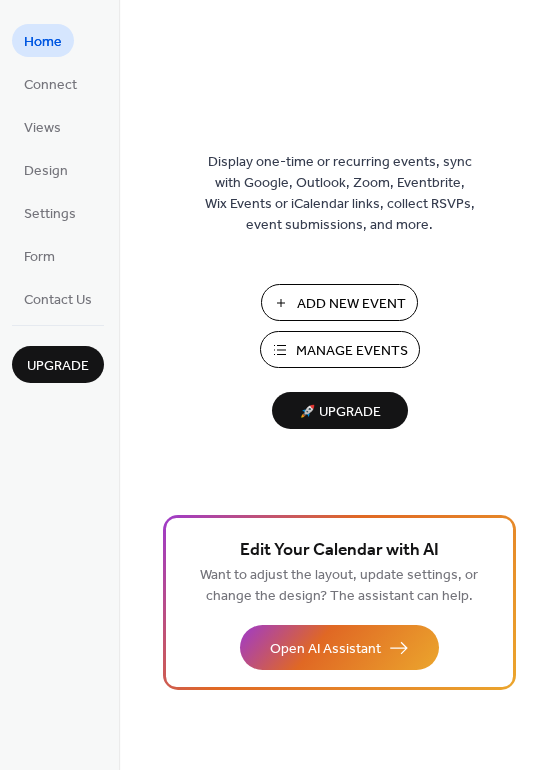 click on "Manage Events" at bounding box center [352, 351] 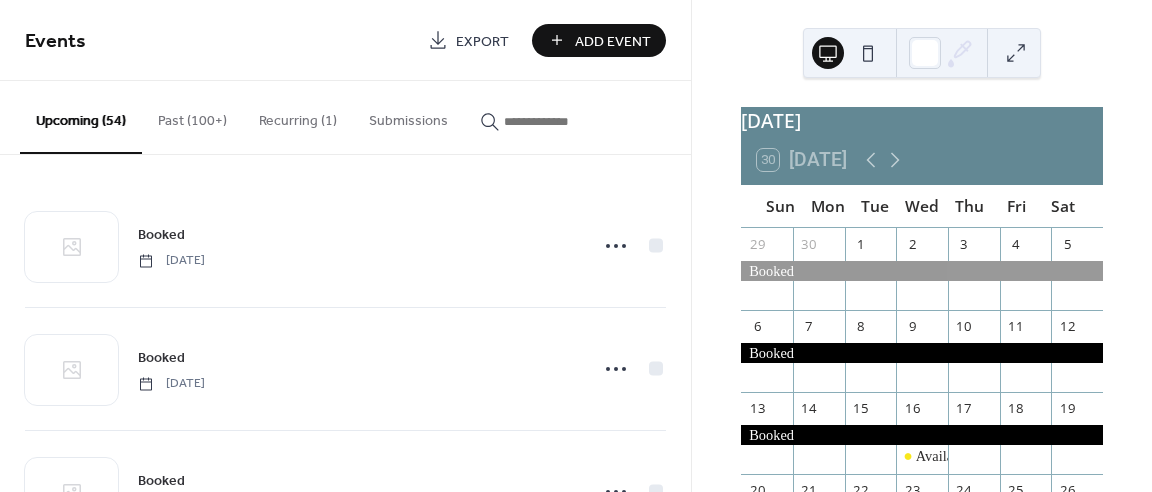 scroll, scrollTop: 0, scrollLeft: 0, axis: both 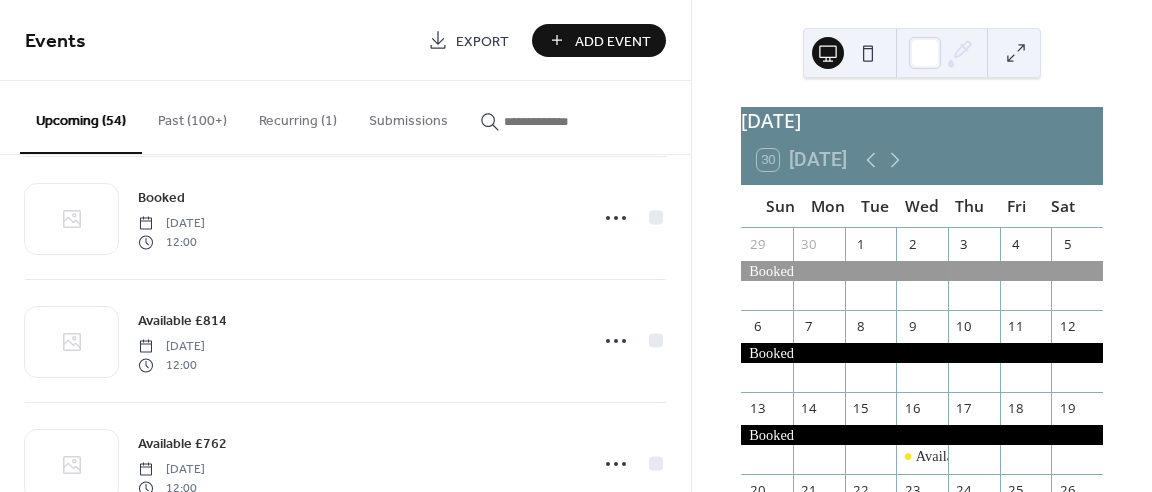 drag, startPoint x: 681, startPoint y: 447, endPoint x: 681, endPoint y: 459, distance: 12 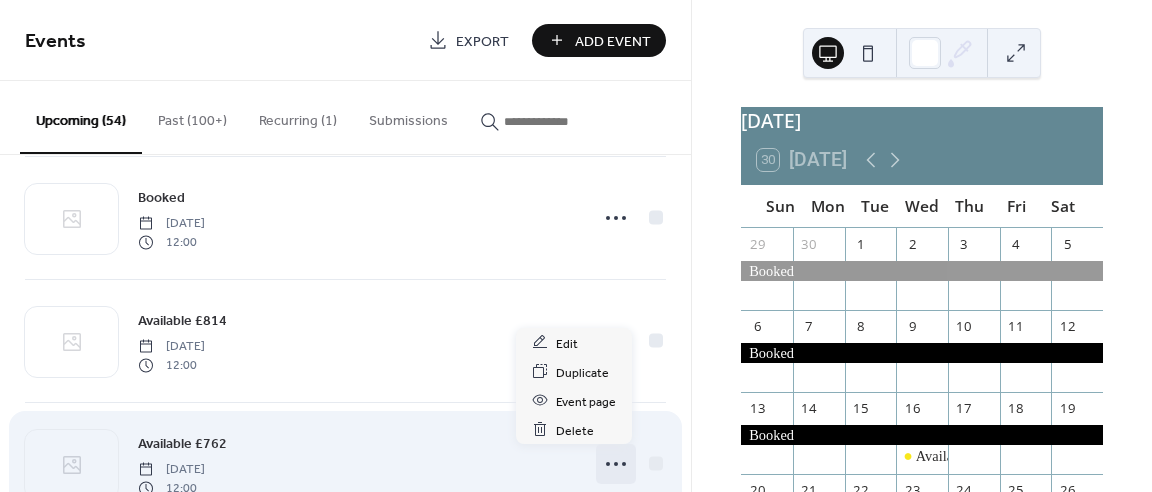 click 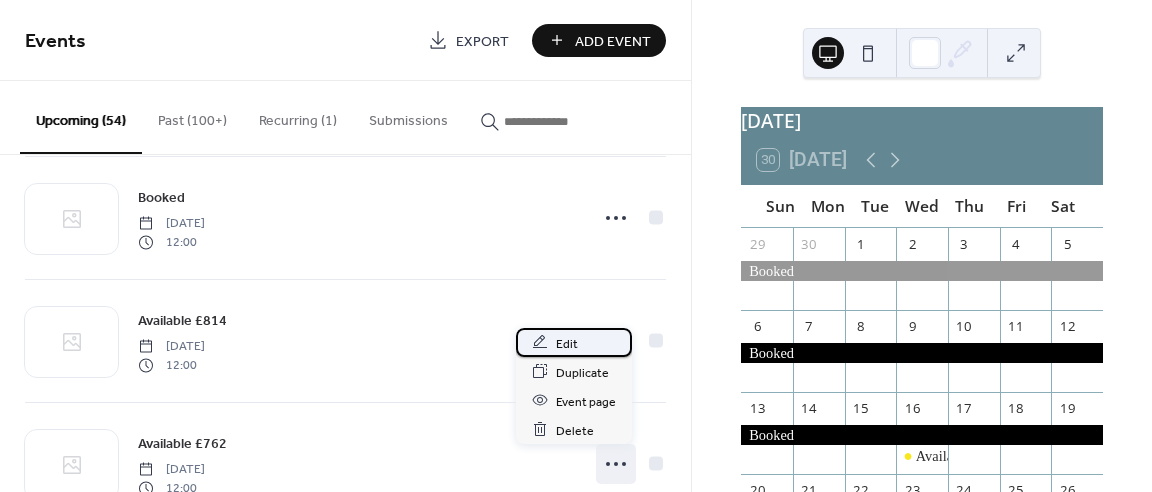 click on "Edit" at bounding box center [574, 342] 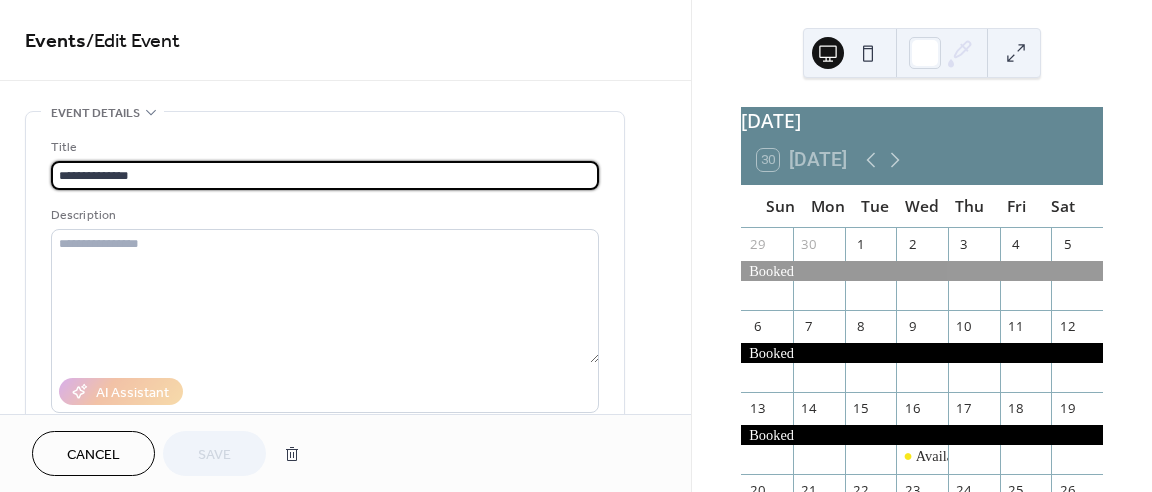 drag, startPoint x: 509, startPoint y: 174, endPoint x: 504, endPoint y: 137, distance: 37.336308 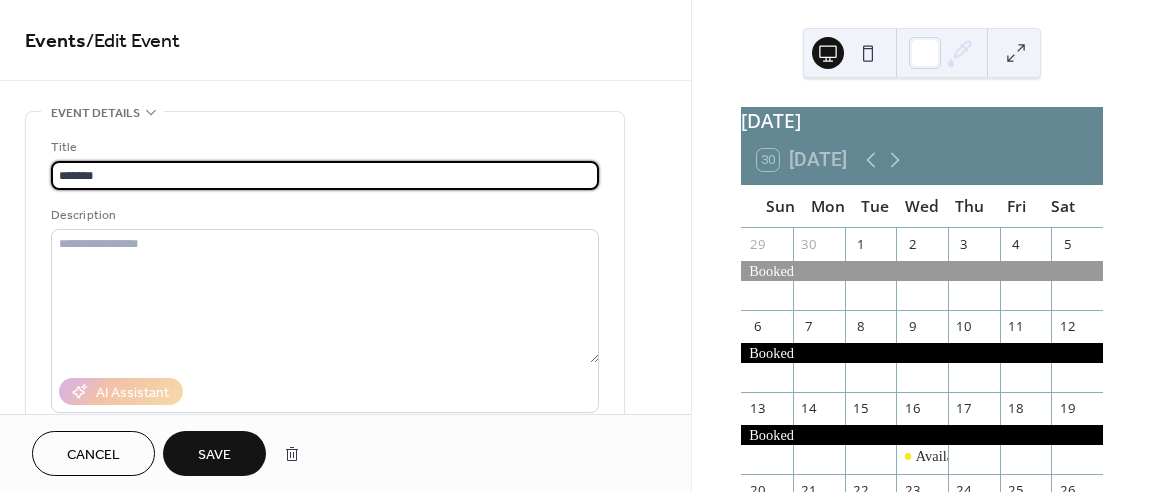 type on "******" 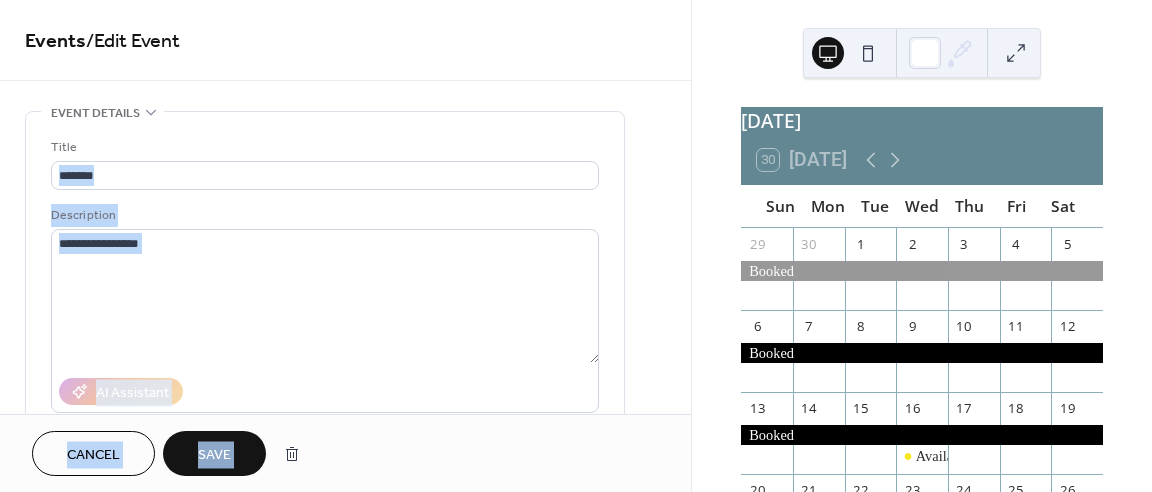 drag, startPoint x: 691, startPoint y: 122, endPoint x: 637, endPoint y: 171, distance: 72.91776 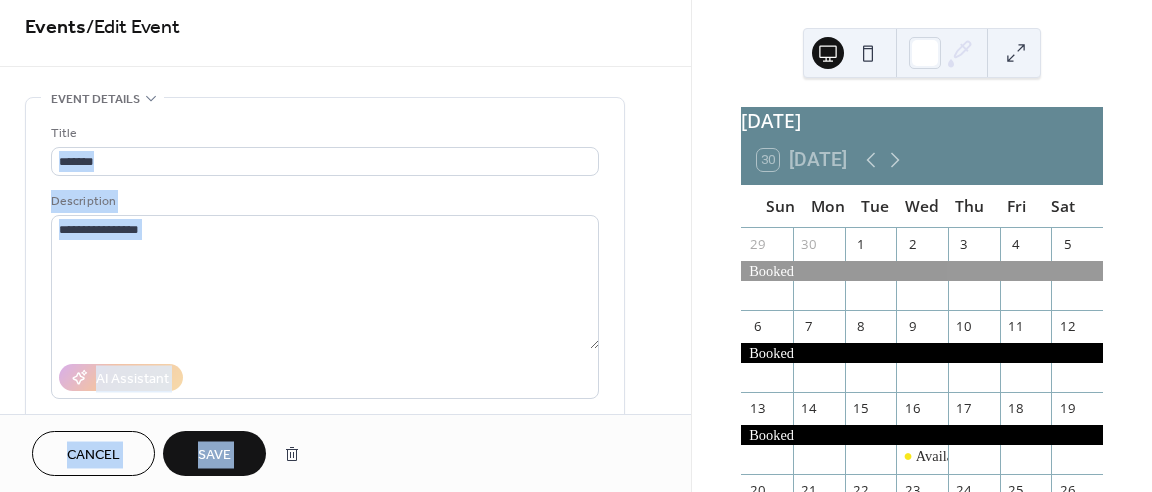 scroll, scrollTop: 80, scrollLeft: 0, axis: vertical 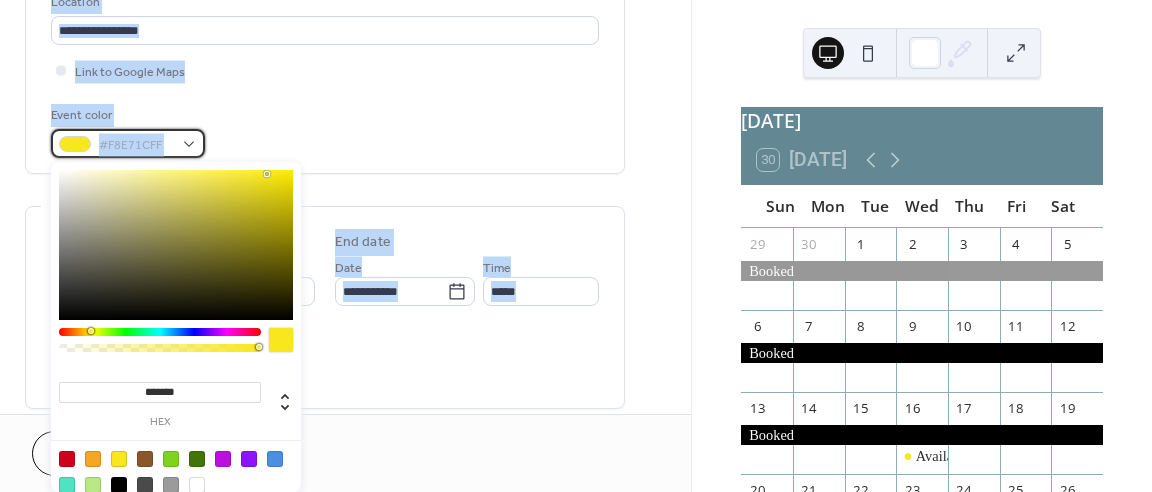 click on "#F8E71CFF" at bounding box center (128, 143) 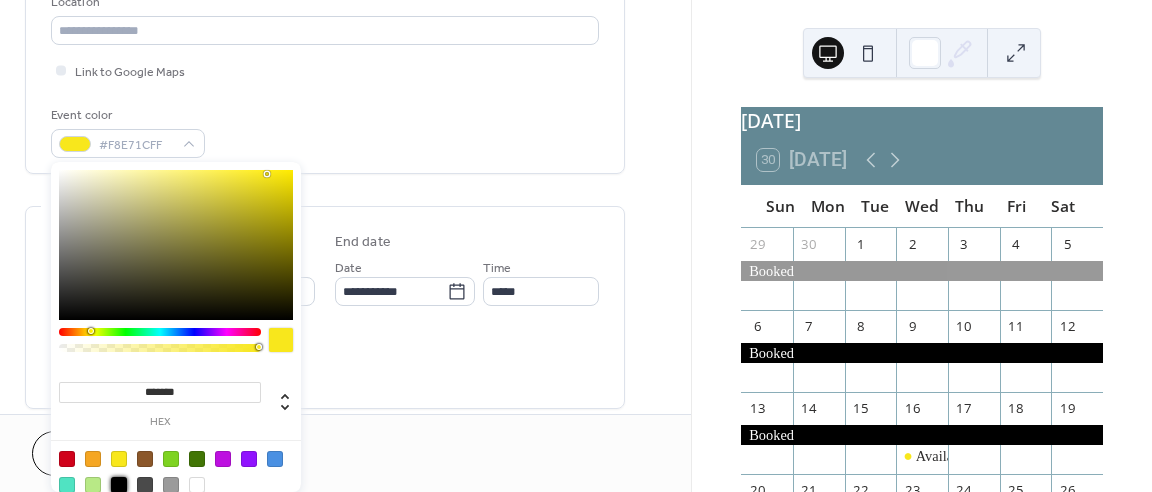 click at bounding box center (119, 485) 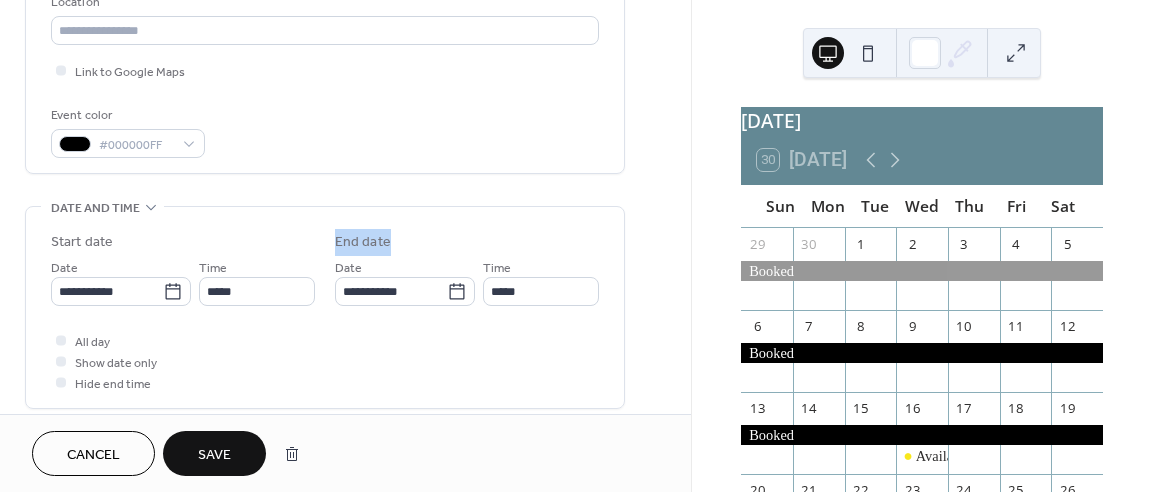 drag, startPoint x: 682, startPoint y: 196, endPoint x: 638, endPoint y: 268, distance: 84.38009 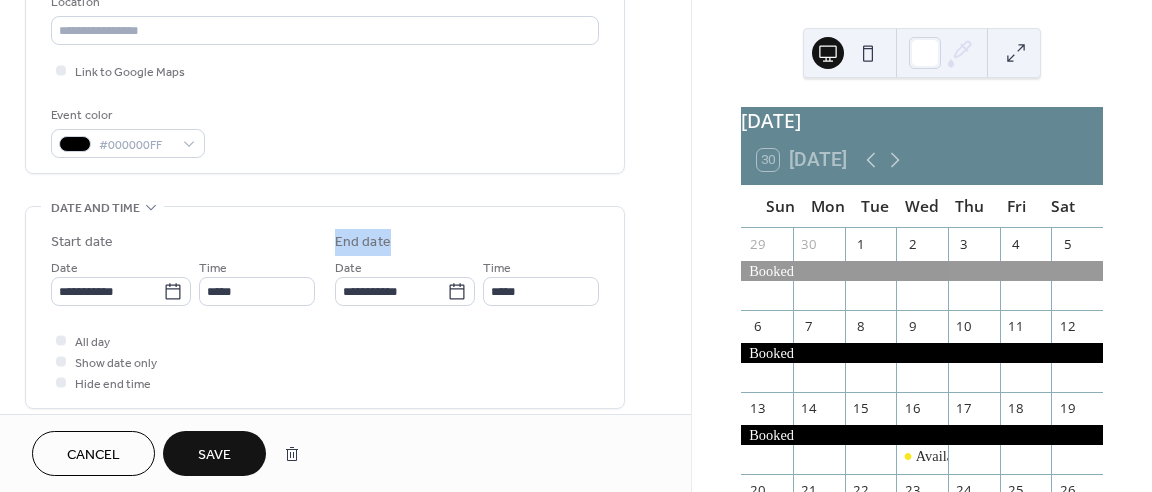click on "**********" at bounding box center [345, 275] 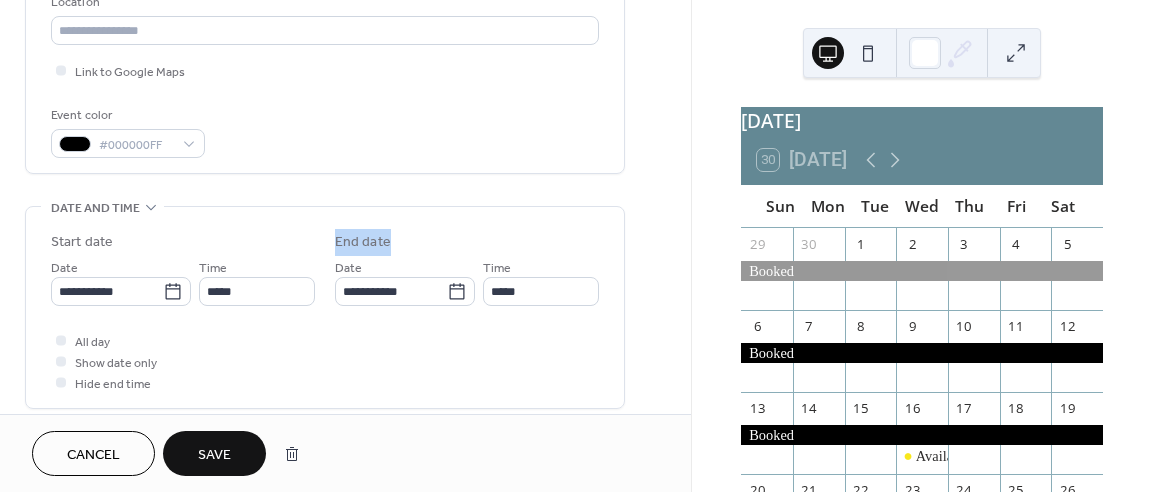 click on "Save" at bounding box center (214, 455) 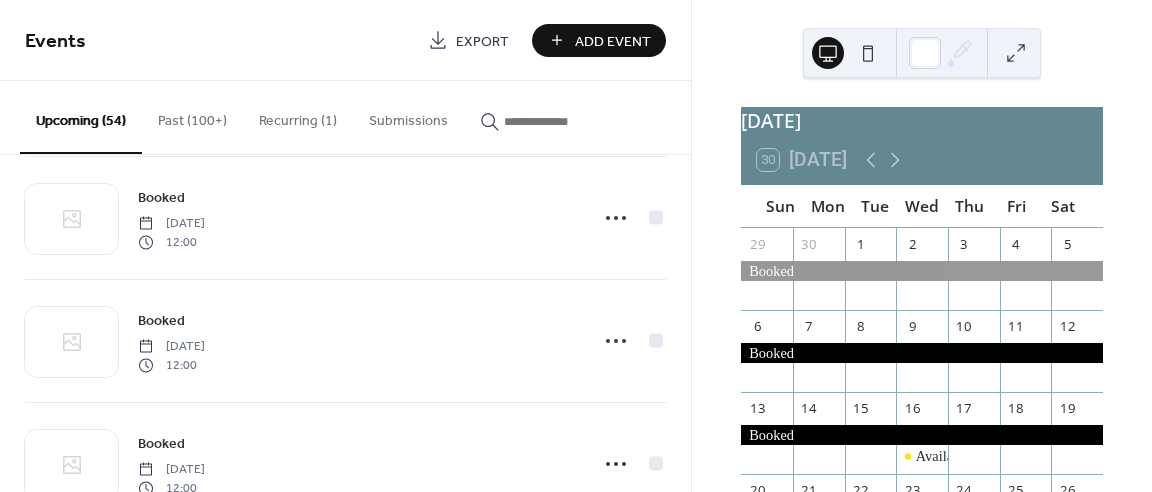 scroll, scrollTop: 3762, scrollLeft: 0, axis: vertical 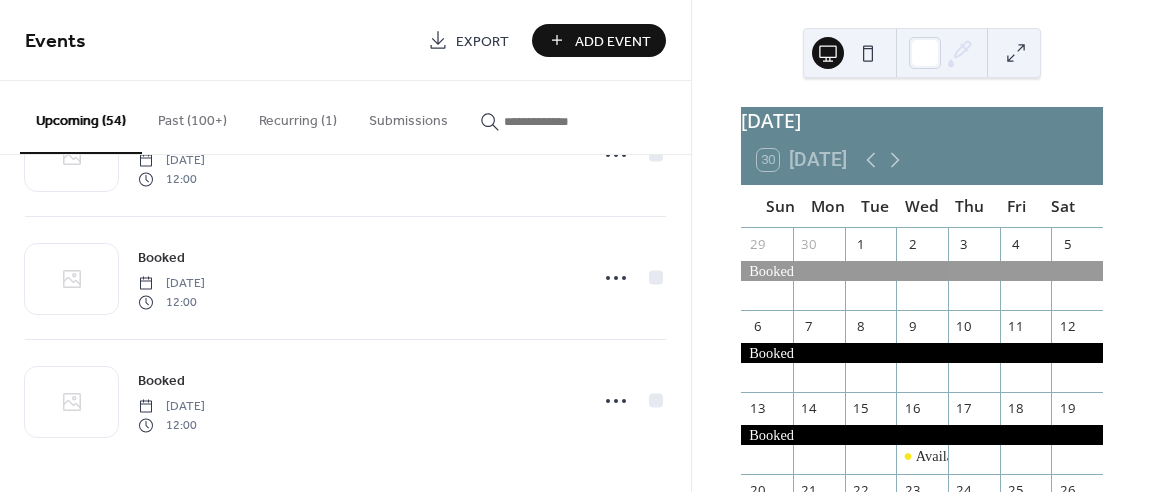 click on "[DATE]" at bounding box center [922, 121] 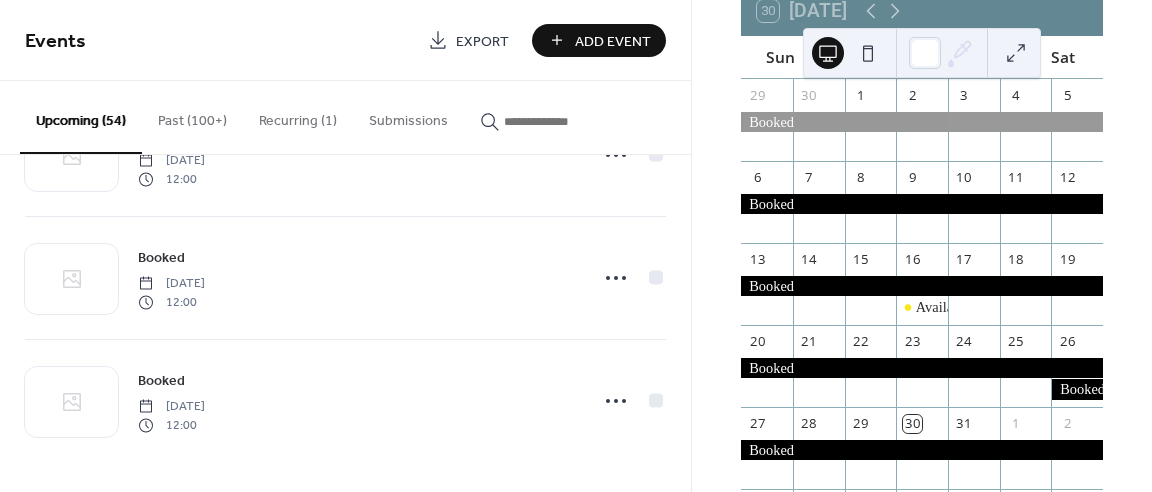 scroll, scrollTop: 148, scrollLeft: 0, axis: vertical 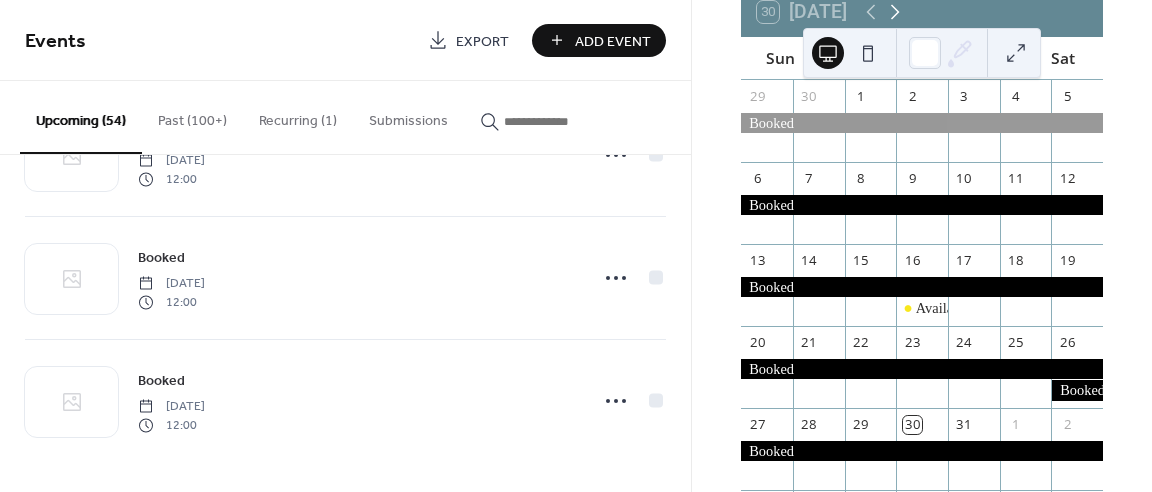 click 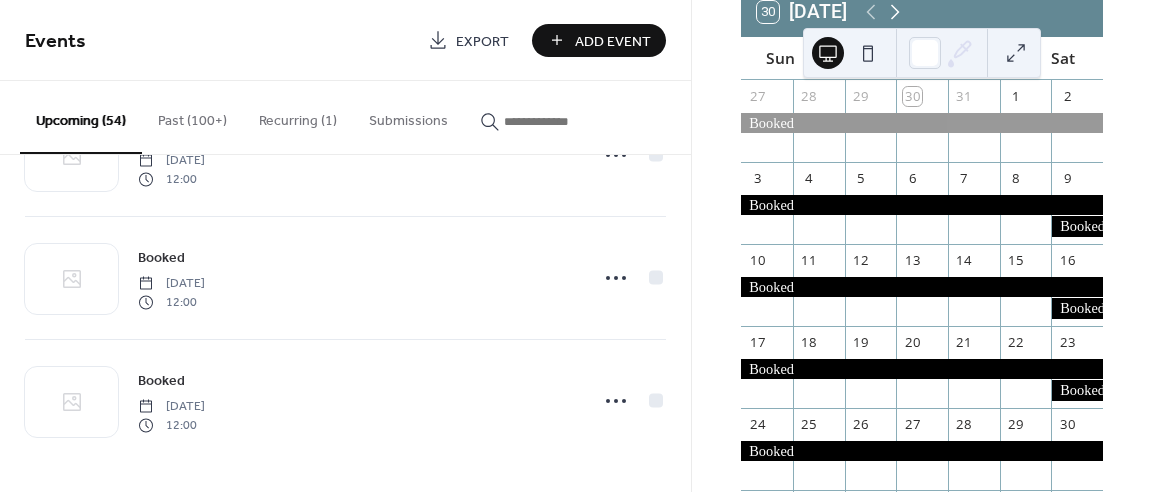 click 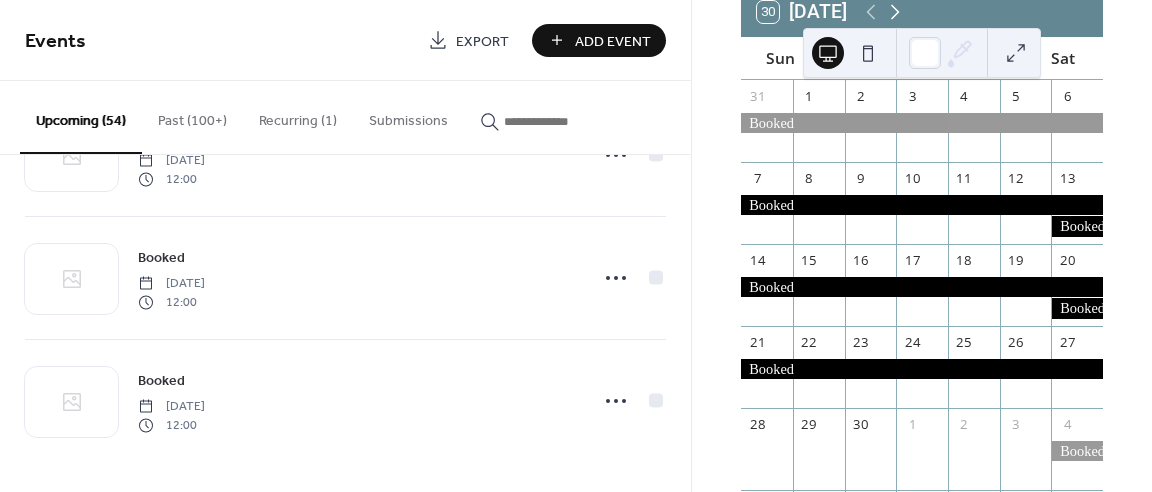 click 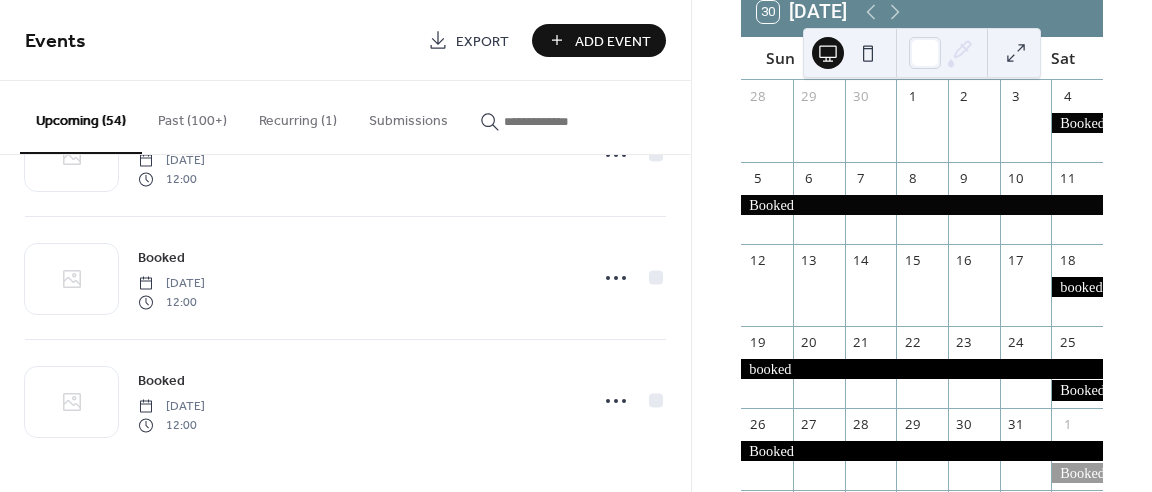 click on "1" at bounding box center [922, 96] 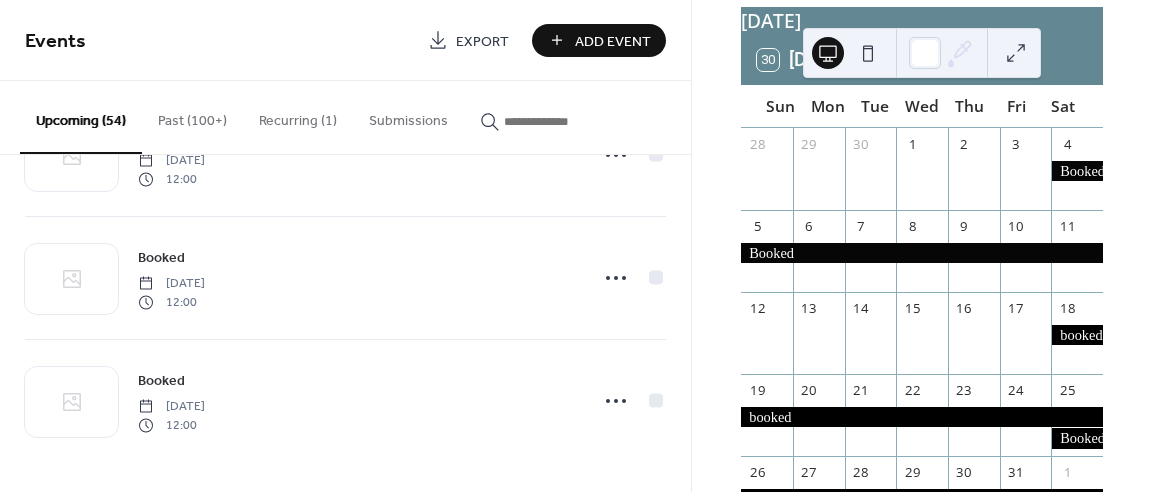 scroll, scrollTop: 0, scrollLeft: 0, axis: both 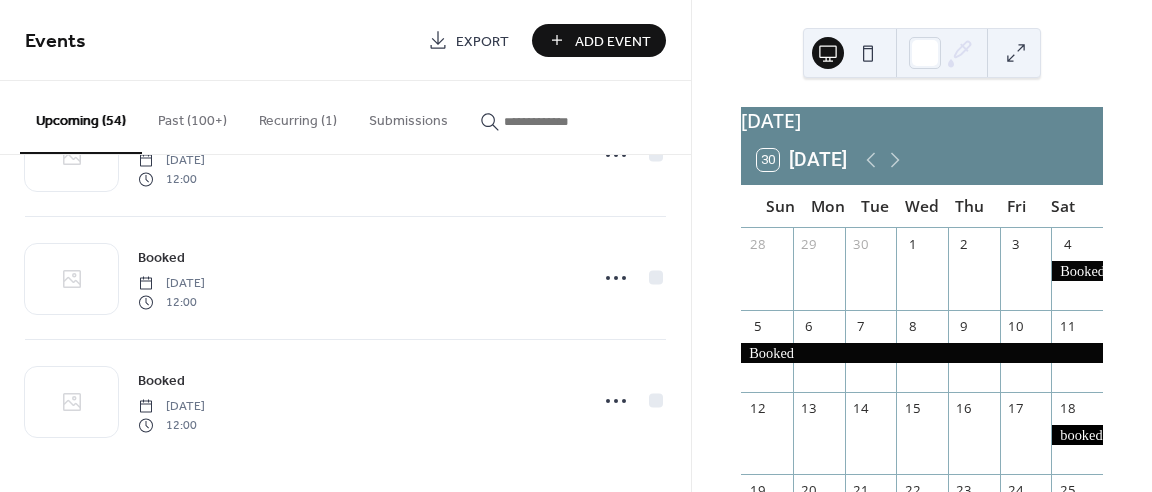 drag, startPoint x: 884, startPoint y: 41, endPoint x: 883, endPoint y: -1, distance: 42.0119 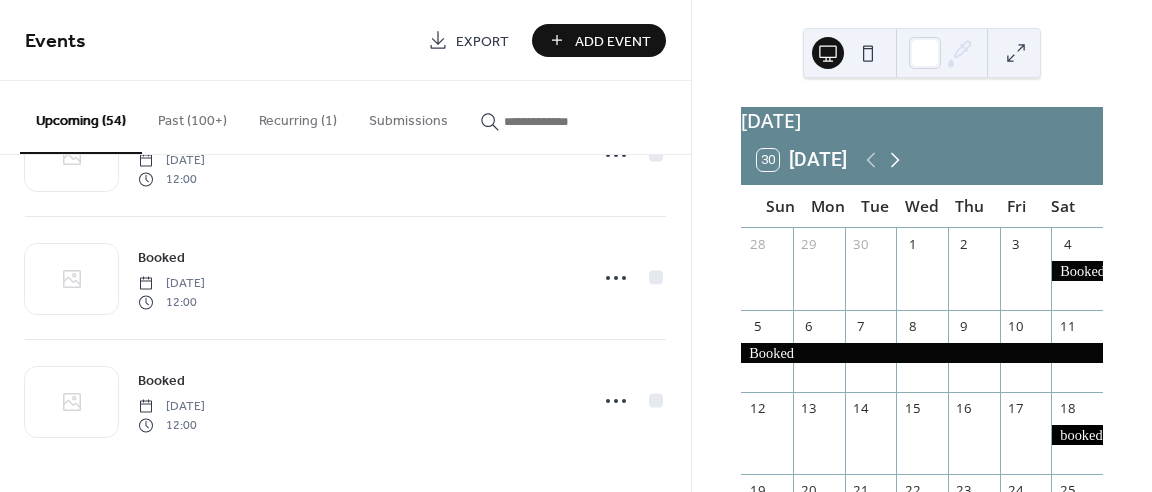 click 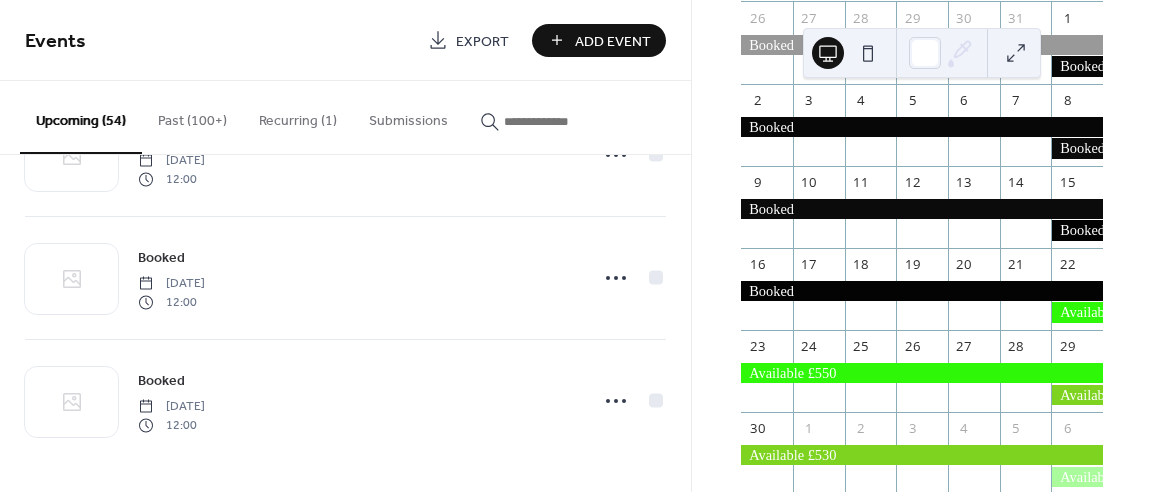 scroll, scrollTop: 229, scrollLeft: 0, axis: vertical 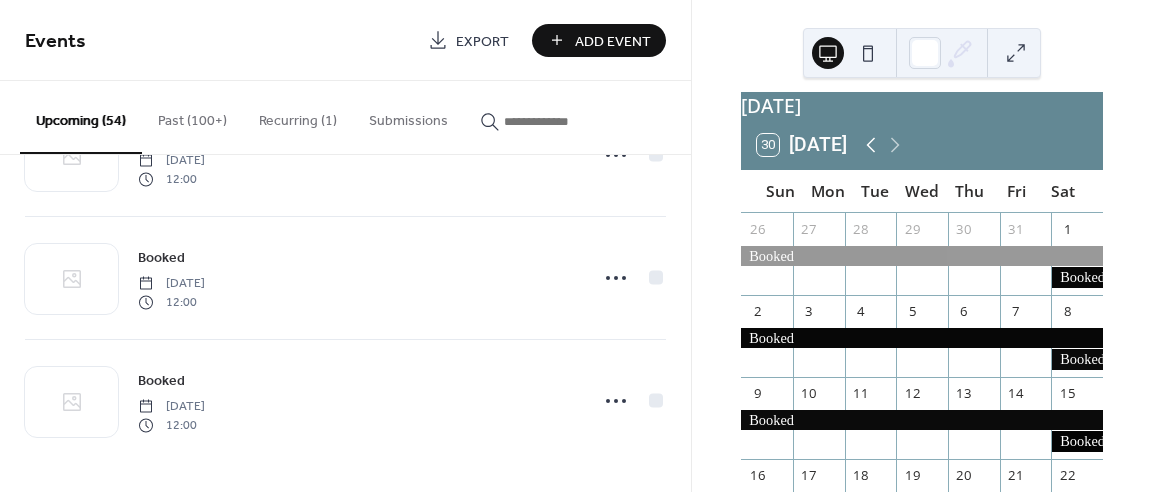 click 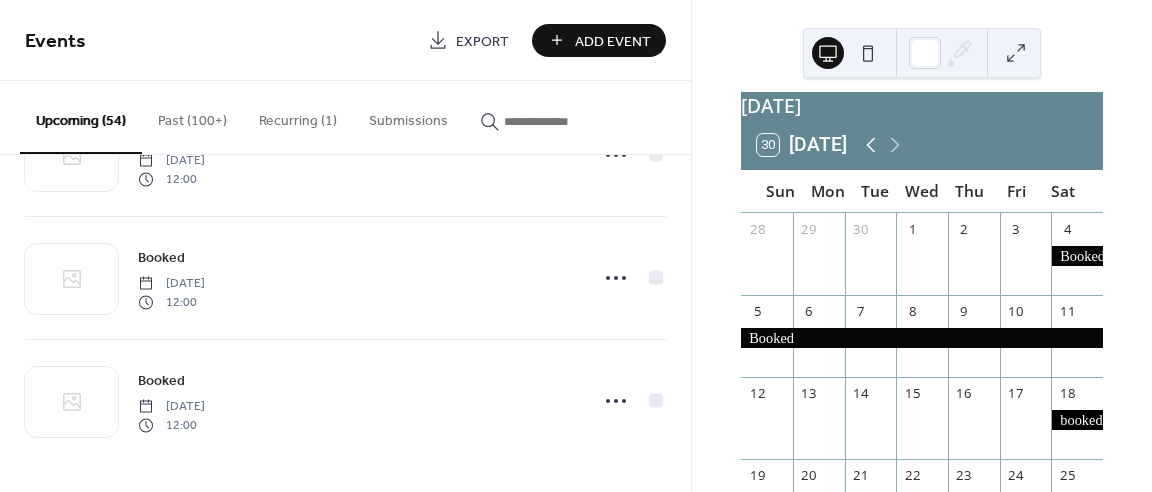 click 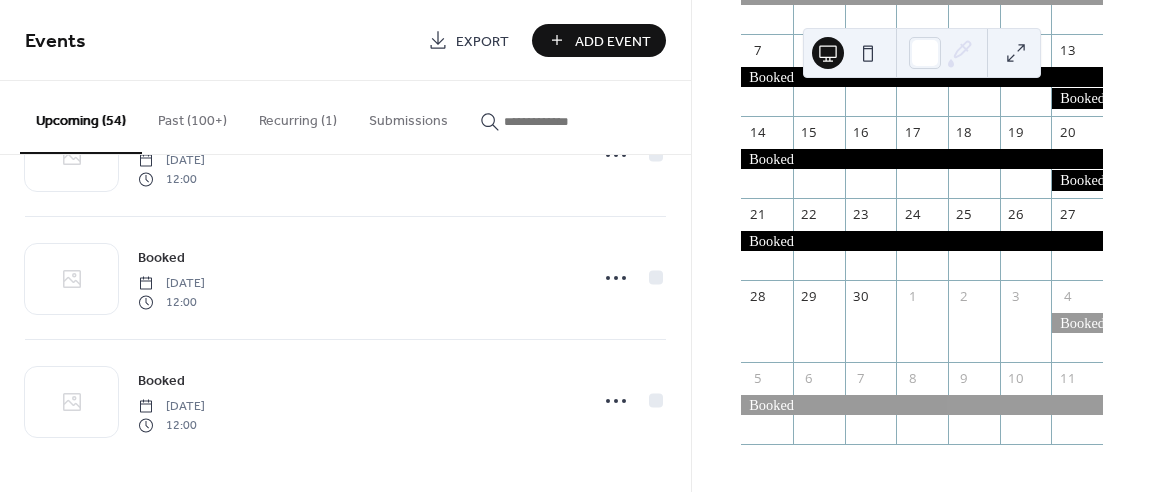 scroll, scrollTop: 288, scrollLeft: 0, axis: vertical 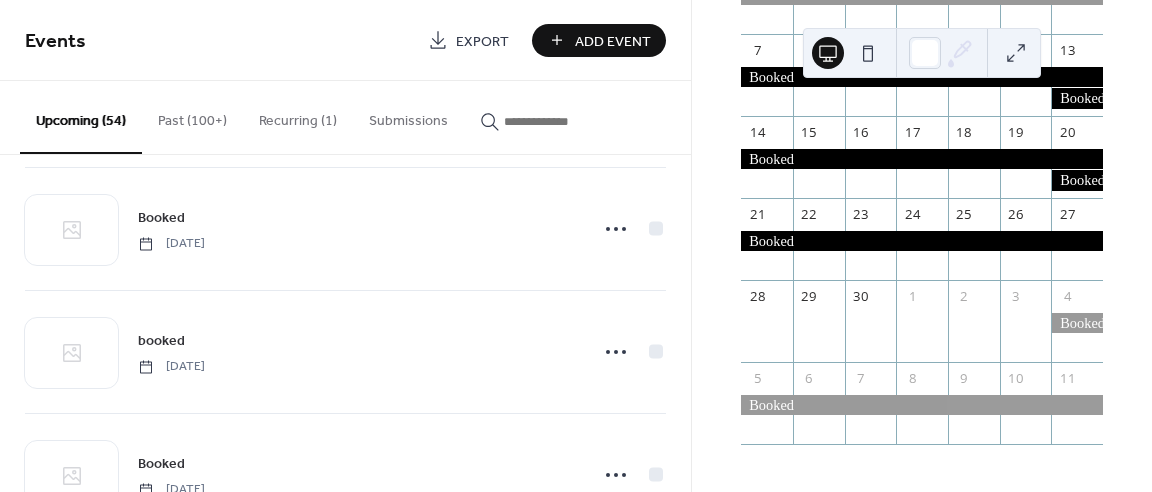 click on "Booked [DATE] Booked [DATE] Booked [DATE] Booked [DATE] Booked [DATE] Booked [DATE] Booked  [DATE] booked [DATE] Booked  [DATE] Booked  [DATE] Booked  [DATE] Booked  [DATE] Available £550 [DATE] Available £530 [DATE] Available £550 [DATE] Available £550 [DATE] Available £1328 [DATE] Available £1328 [DATE] Available £524 [DATE] 12:00 Available £524 [DATE] 12:00 Available £524 [DATE] 12:00 Available £524 [DATE] 12:00 Available £524 [DATE] 12:00 Booked  [DATE] 12:00 Booked  [DATE] 12:00 Available £542 12:00" at bounding box center [345, 323] 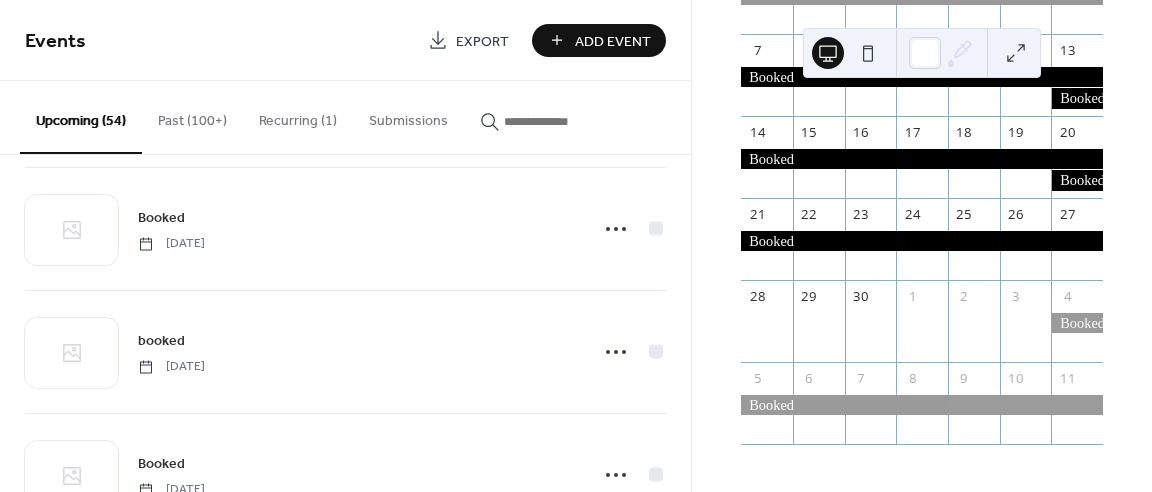drag, startPoint x: 690, startPoint y: 213, endPoint x: 683, endPoint y: 205, distance: 10.630146 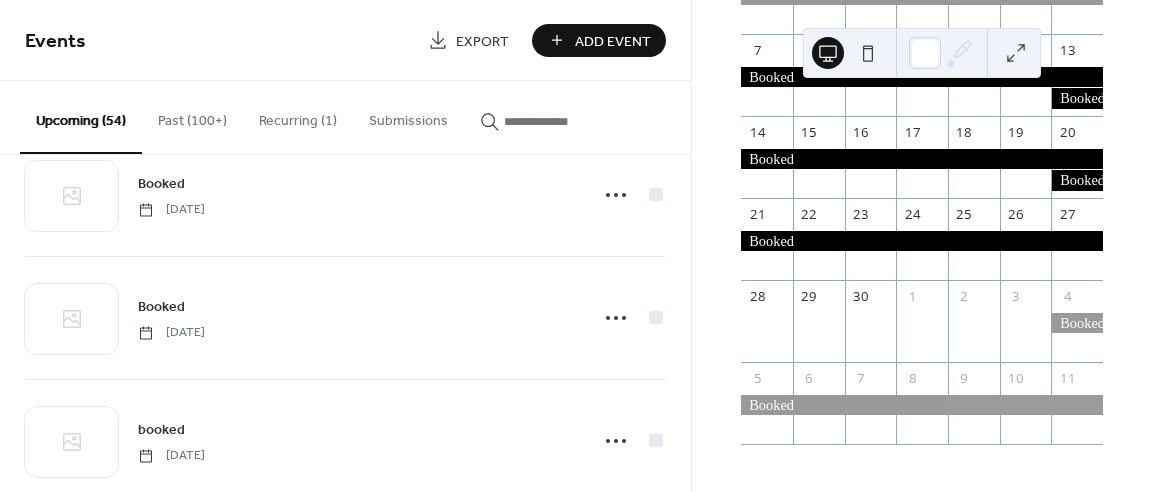 scroll, scrollTop: 601, scrollLeft: 0, axis: vertical 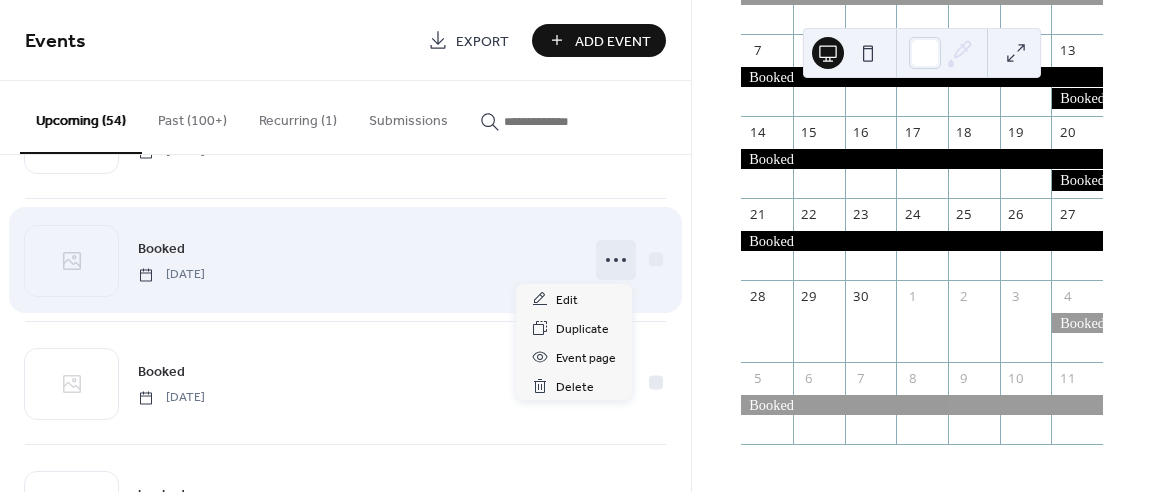 click 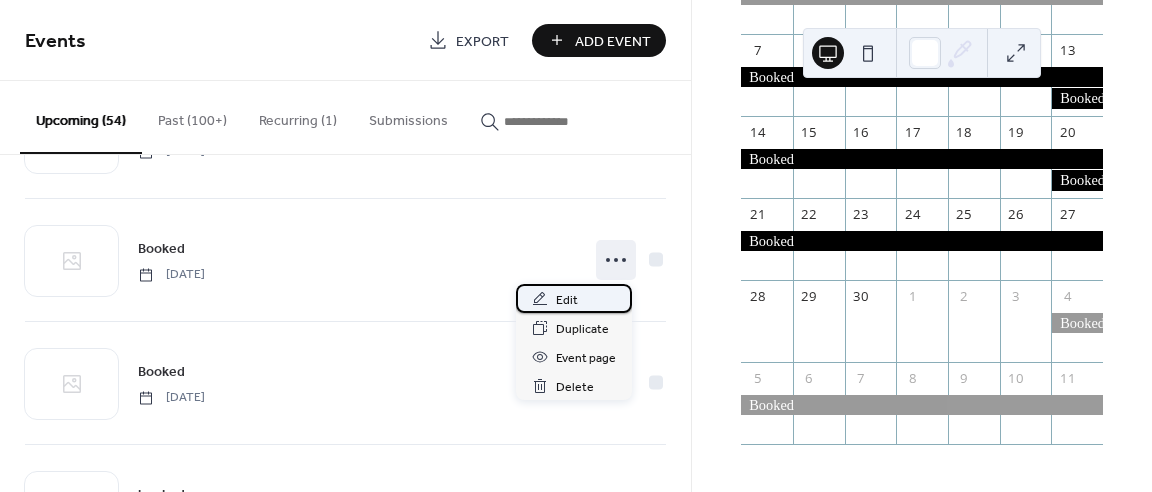 click on "Edit" at bounding box center (574, 298) 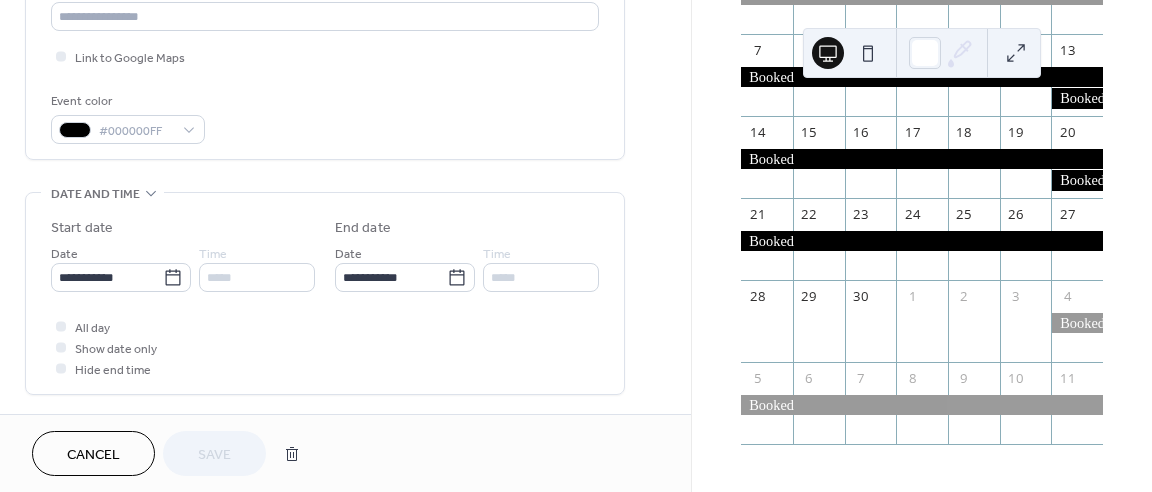 scroll, scrollTop: 461, scrollLeft: 0, axis: vertical 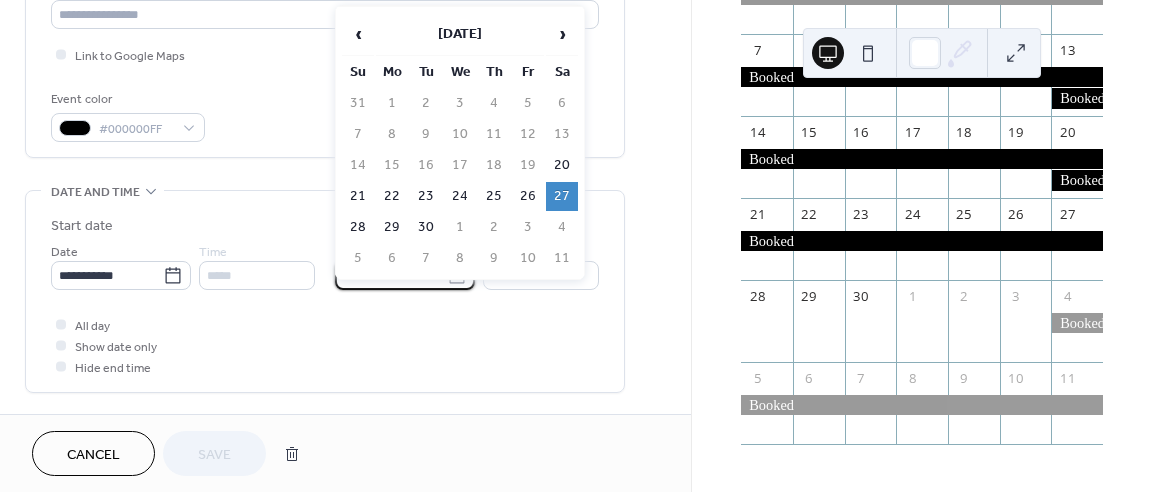click on "**********" at bounding box center (391, 275) 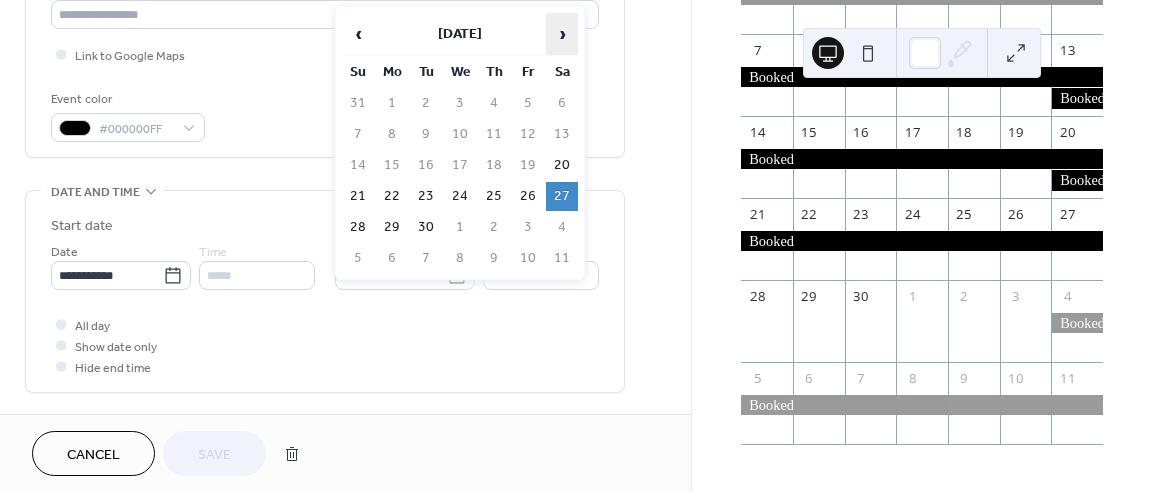click on "›" at bounding box center (562, 34) 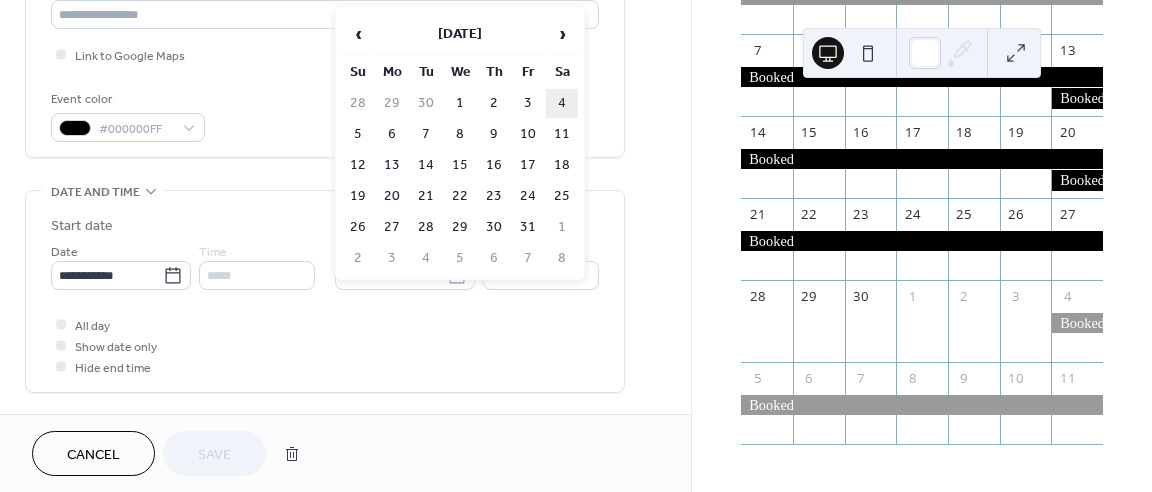 click on "4" at bounding box center (562, 103) 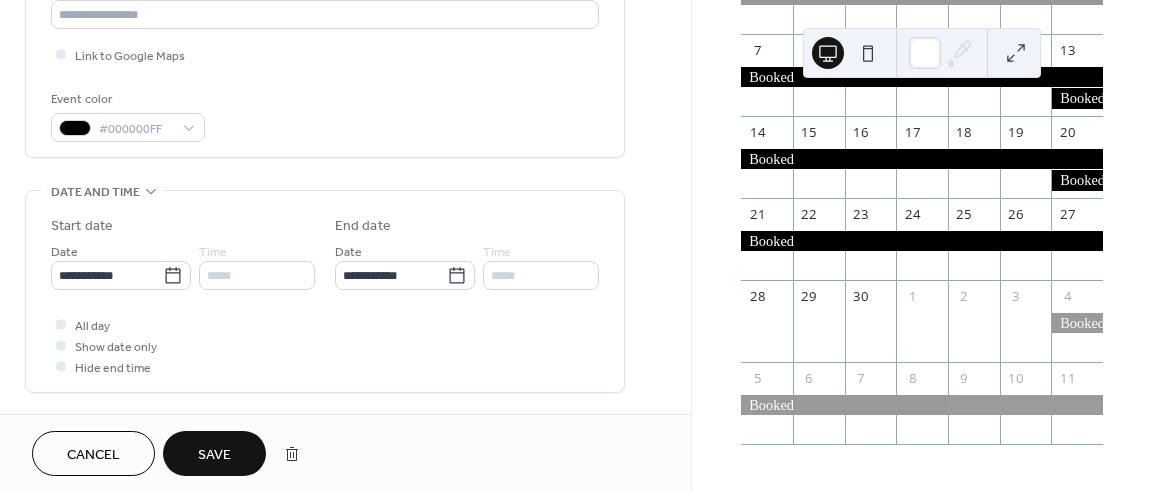 click on "Save" at bounding box center [214, 453] 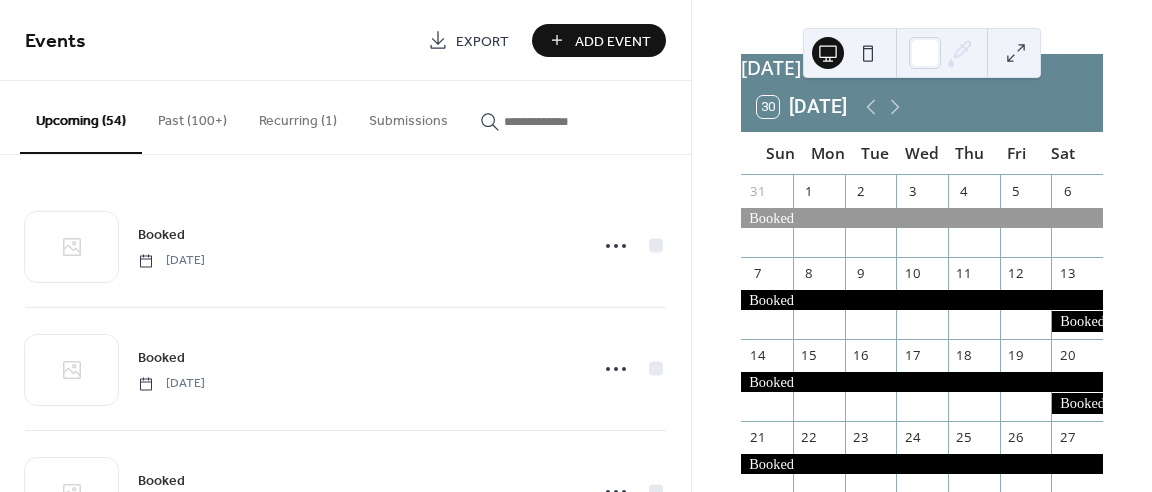 scroll, scrollTop: 46, scrollLeft: 0, axis: vertical 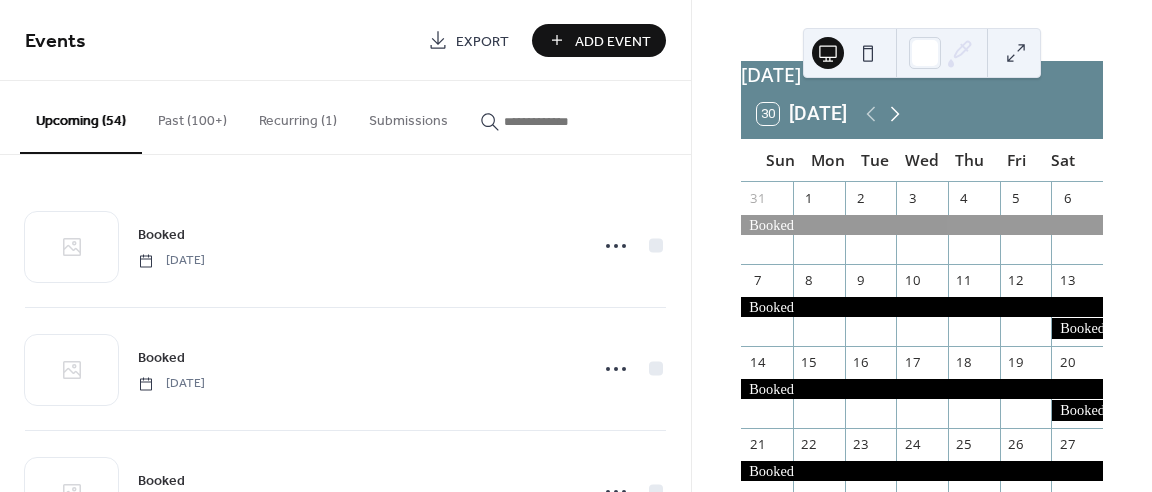 click 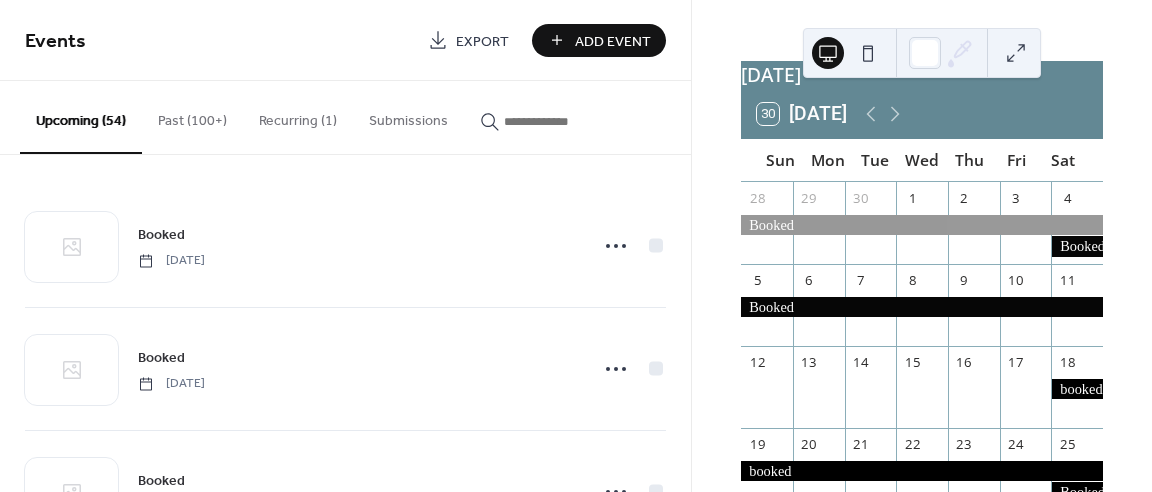 click on "Booked [DATE] Booked [DATE] Booked [DATE] Booked [DATE] Booked [DATE] Booked [DATE] Booked  [DATE] booked [DATE] Booked  [DATE] Booked  [DATE] Booked  [DATE] Booked  [DATE] Available £550 [DATE] Available £530 [DATE] Available £550 [DATE] Available £550 [DATE] Available £1328 [DATE] Available £1328 [DATE] Available £524 [DATE] 12:00 Available £524 [DATE] 12:00 Available £524 [DATE] 12:00 Available £524 [DATE] 12:00 Available £524 [DATE] 12:00 Booked  [DATE] 12:00 Booked  [DATE] 12:00 Available £542 12:00" at bounding box center [345, 323] 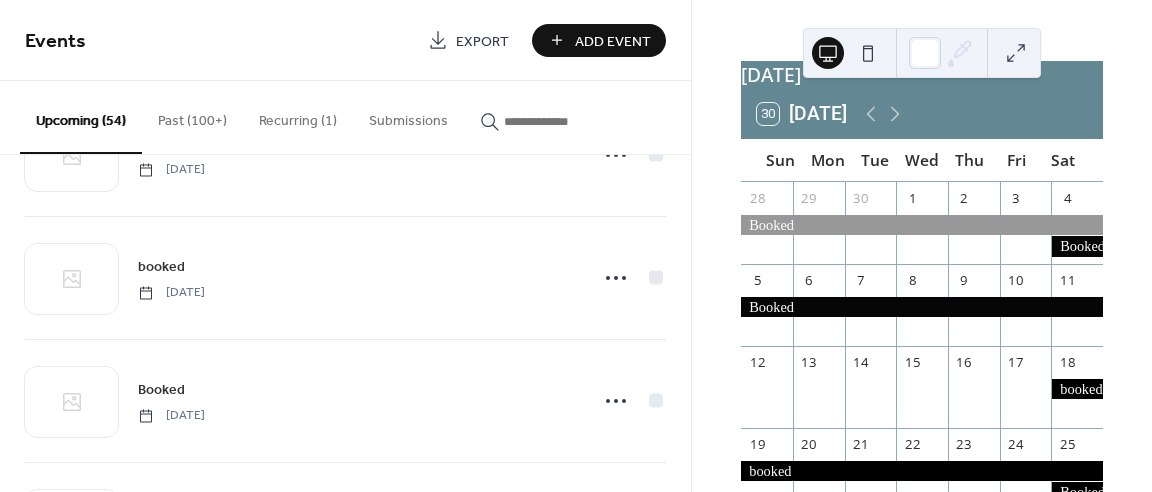 scroll, scrollTop: 807, scrollLeft: 0, axis: vertical 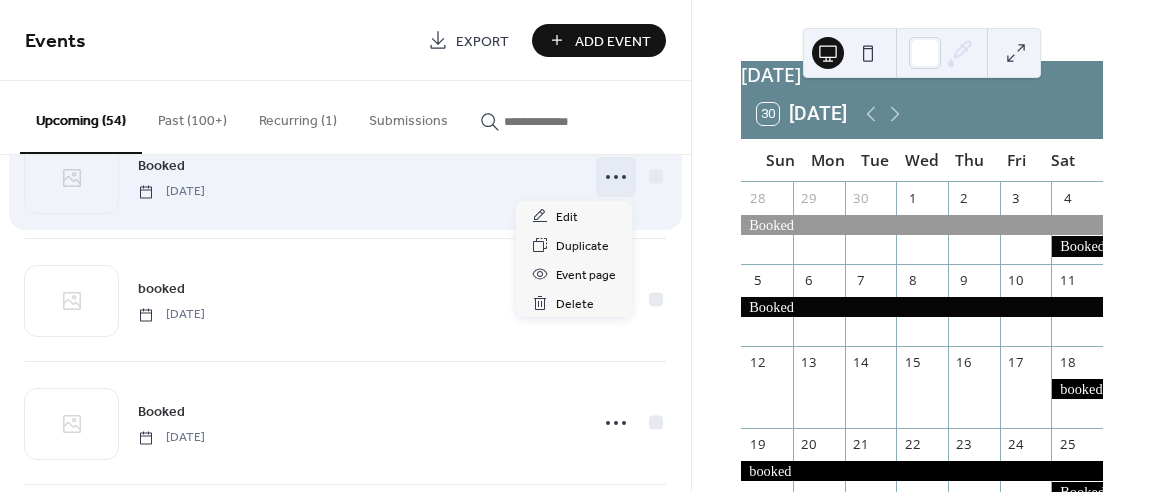 click 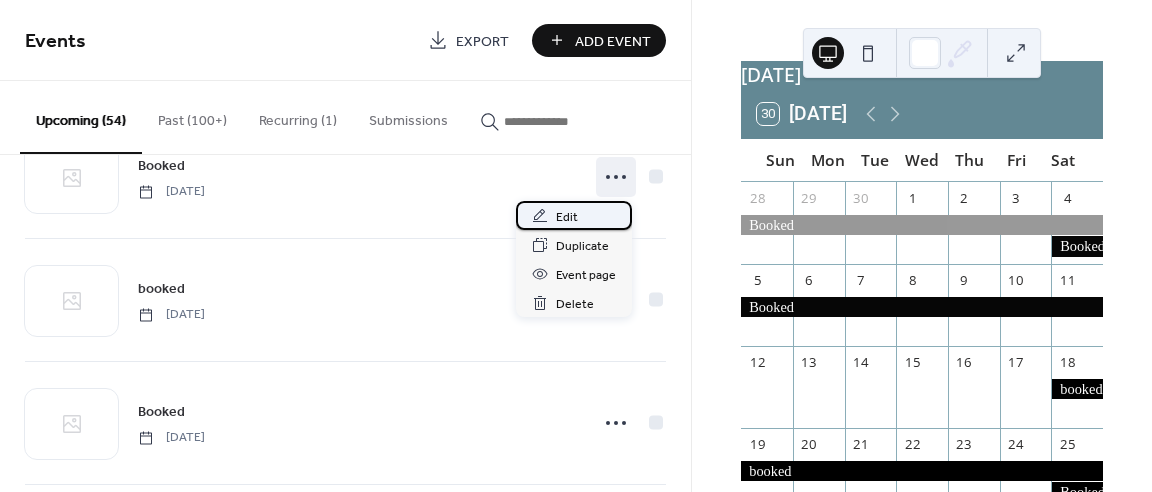click on "Edit" at bounding box center (574, 215) 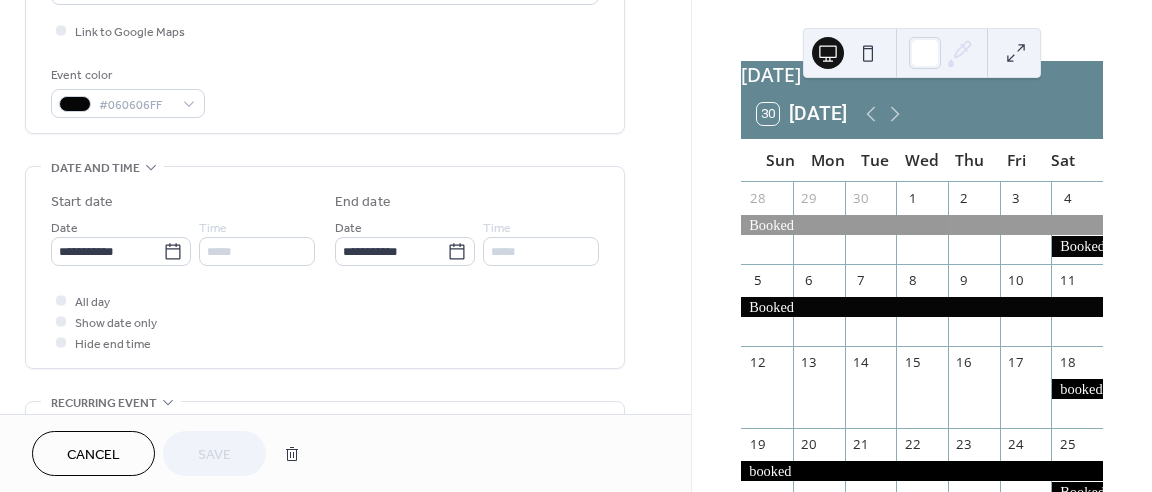 scroll, scrollTop: 499, scrollLeft: 0, axis: vertical 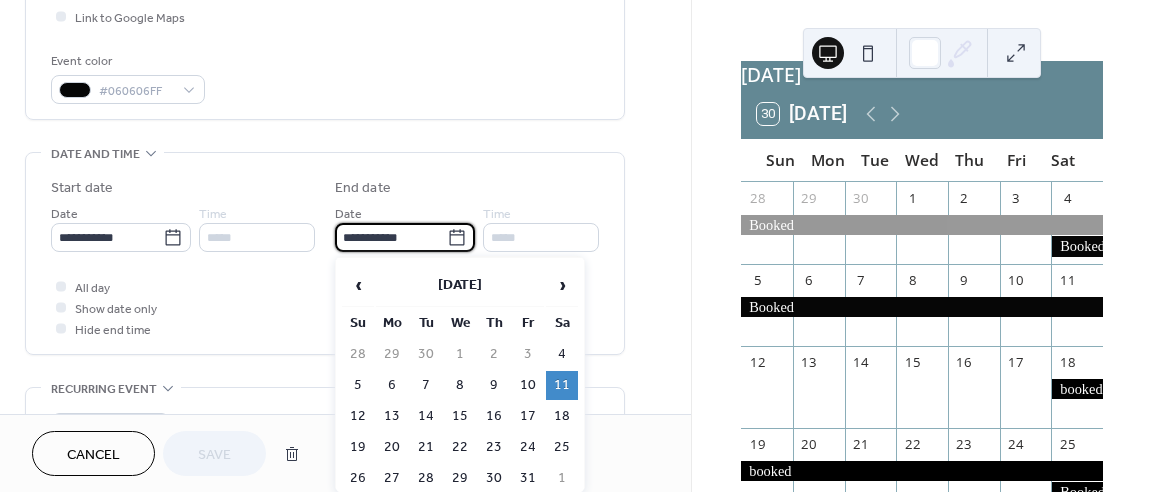 click on "**********" at bounding box center [391, 237] 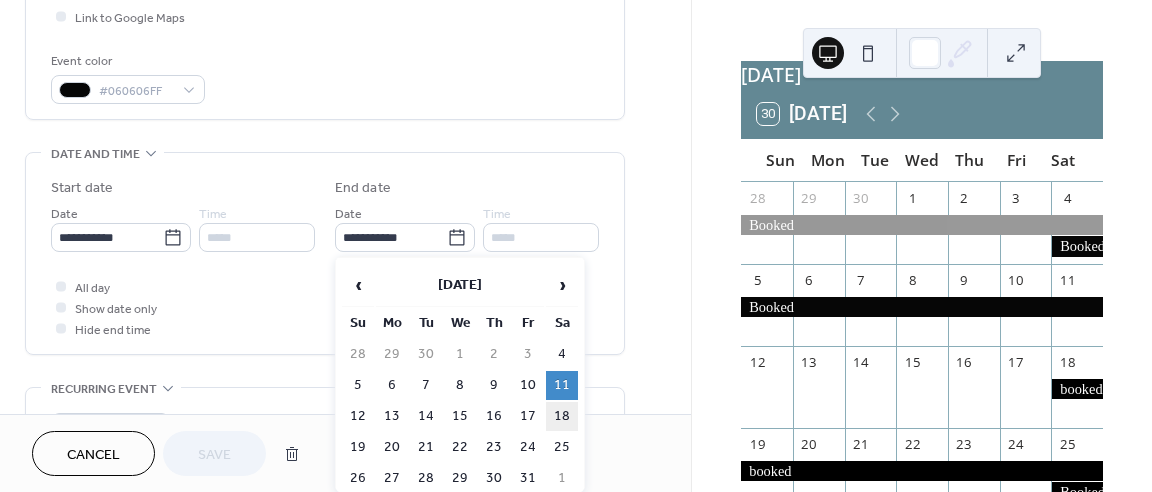 click on "18" at bounding box center [562, 416] 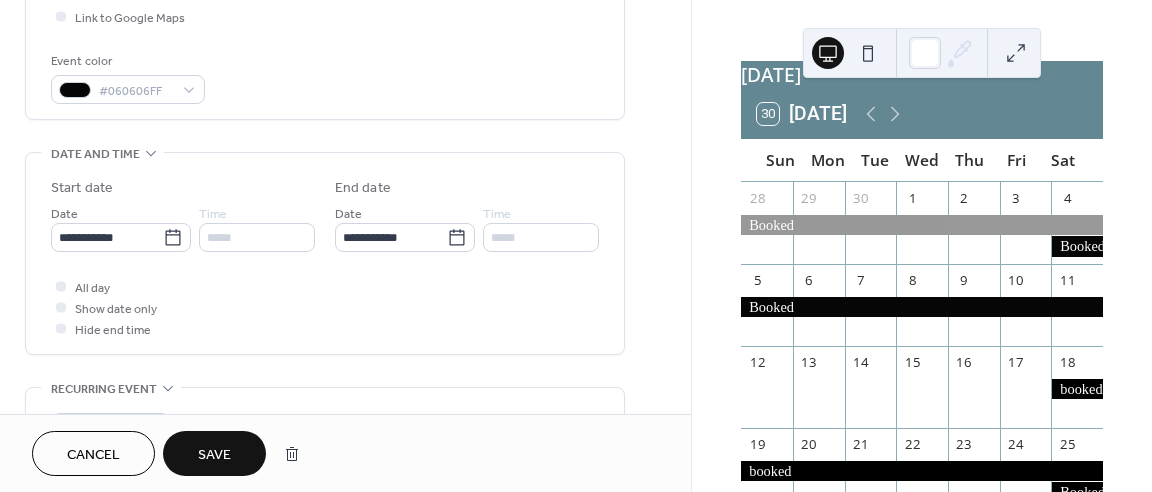 click on "Save" at bounding box center [214, 455] 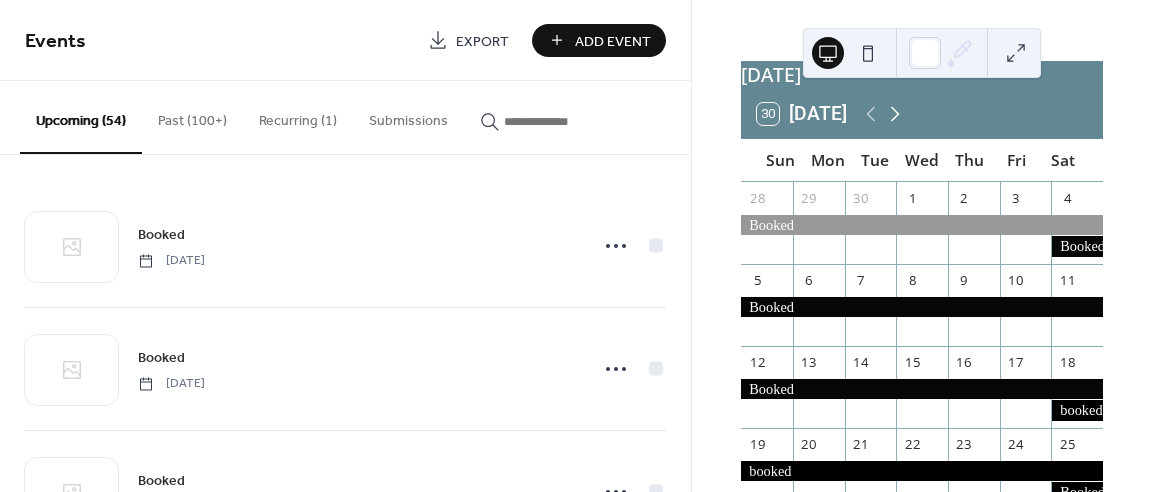 click 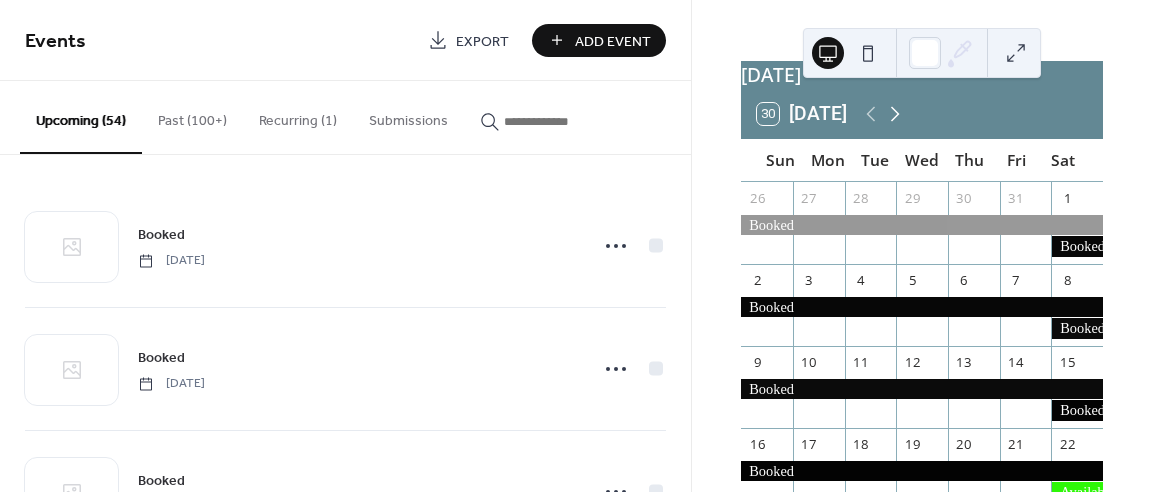 click 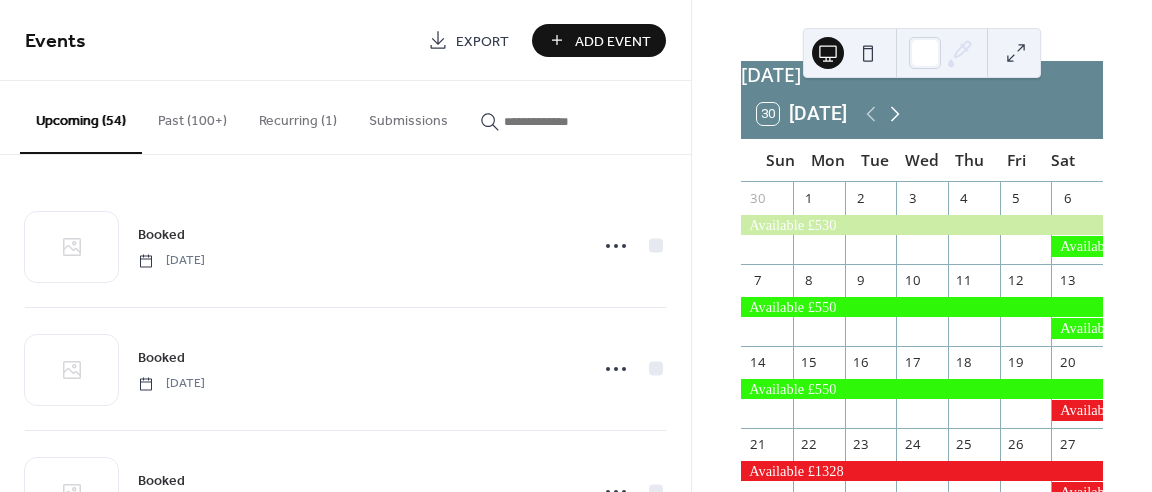 click 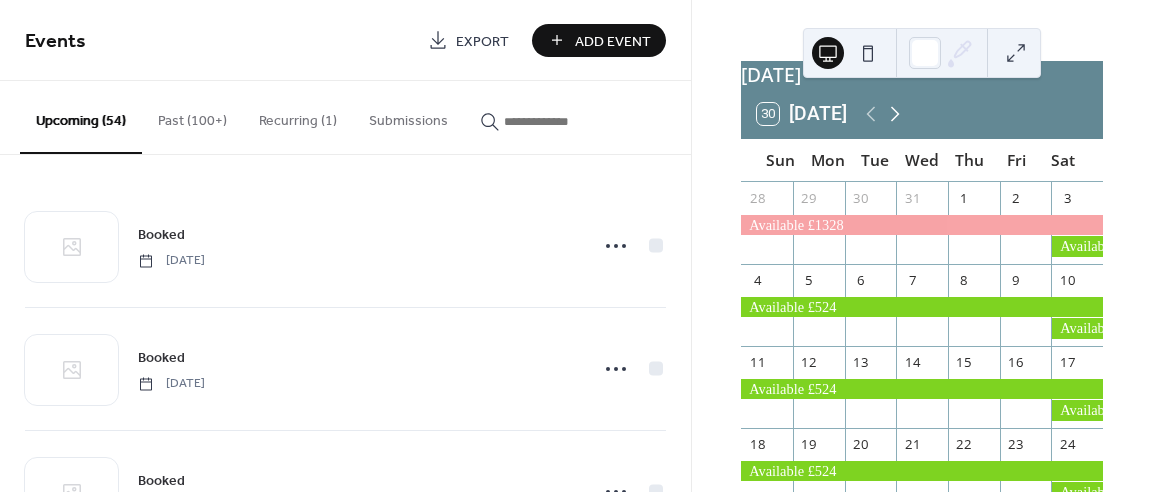 click 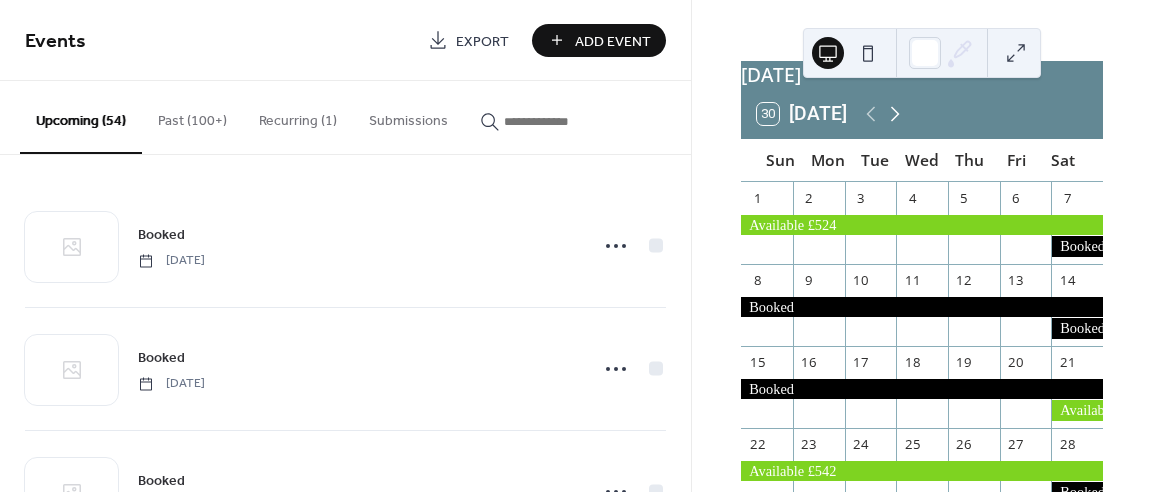 click 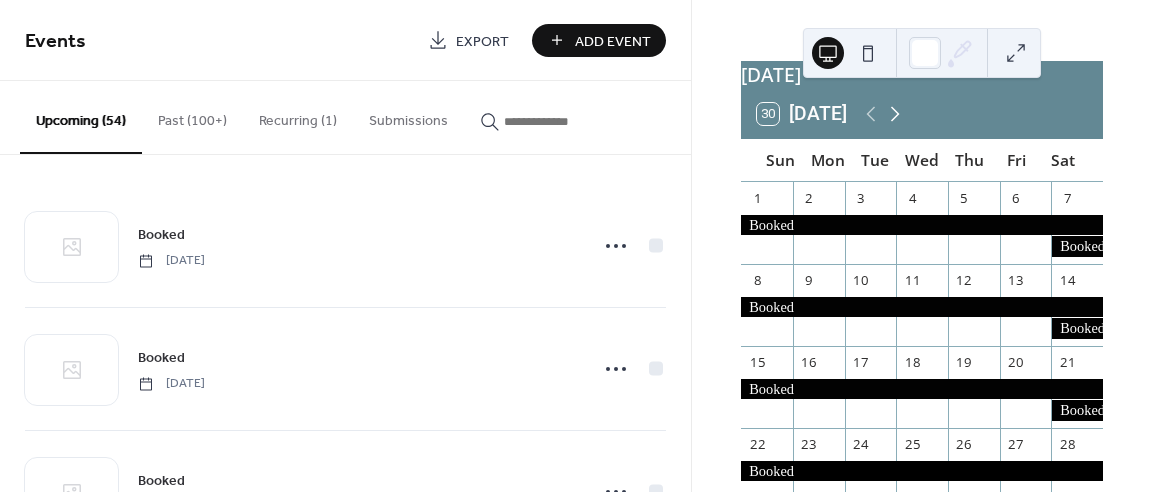 click 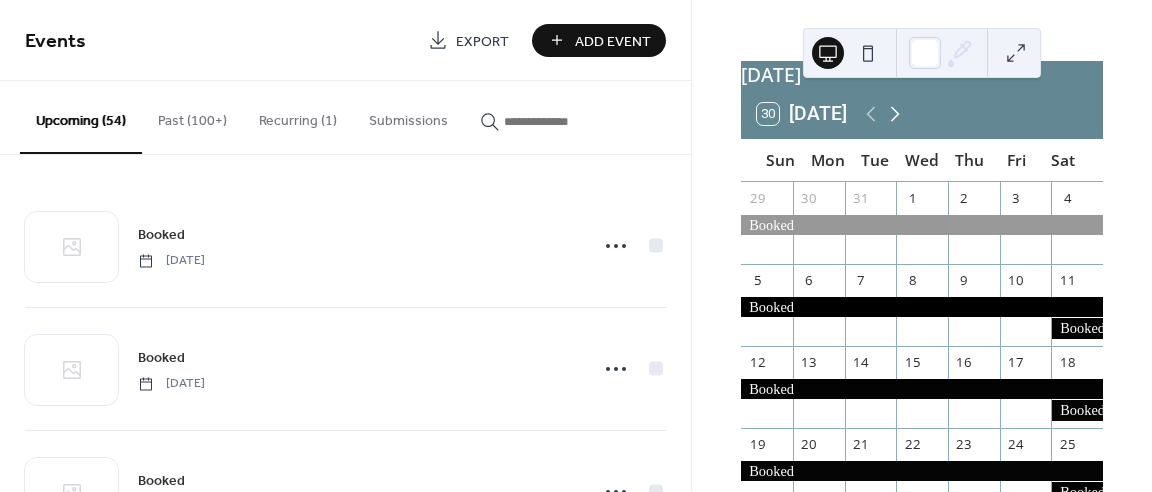 click 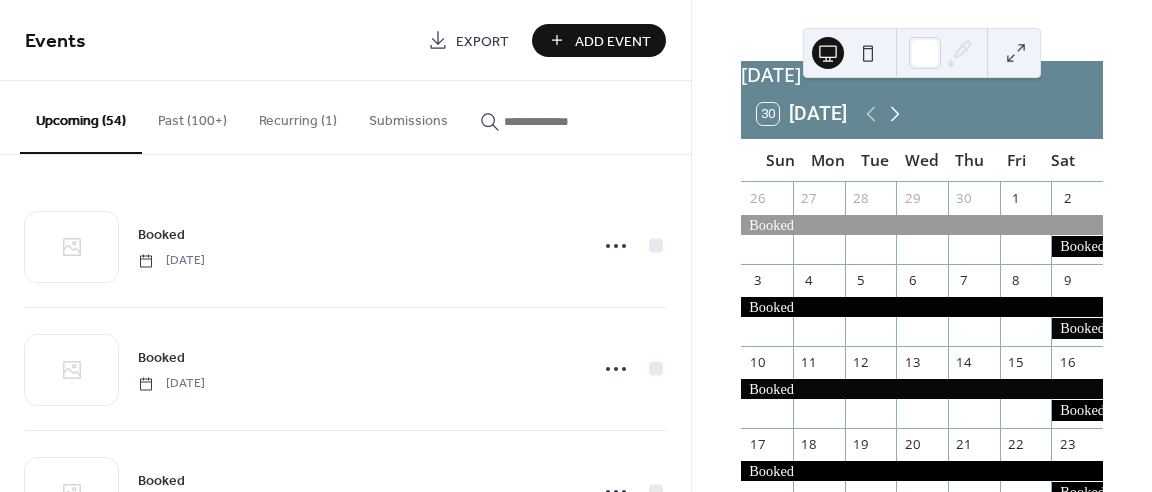 click 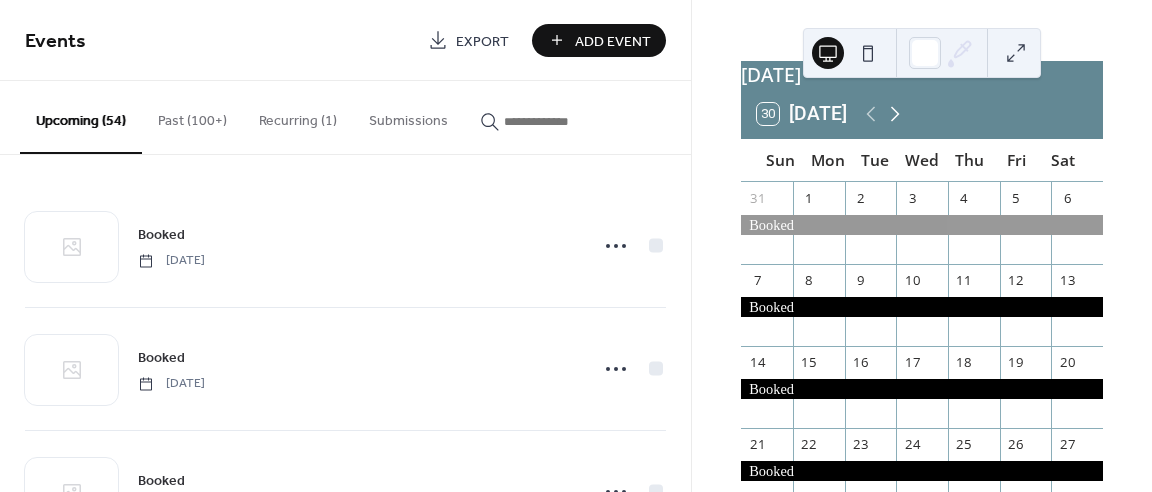 click 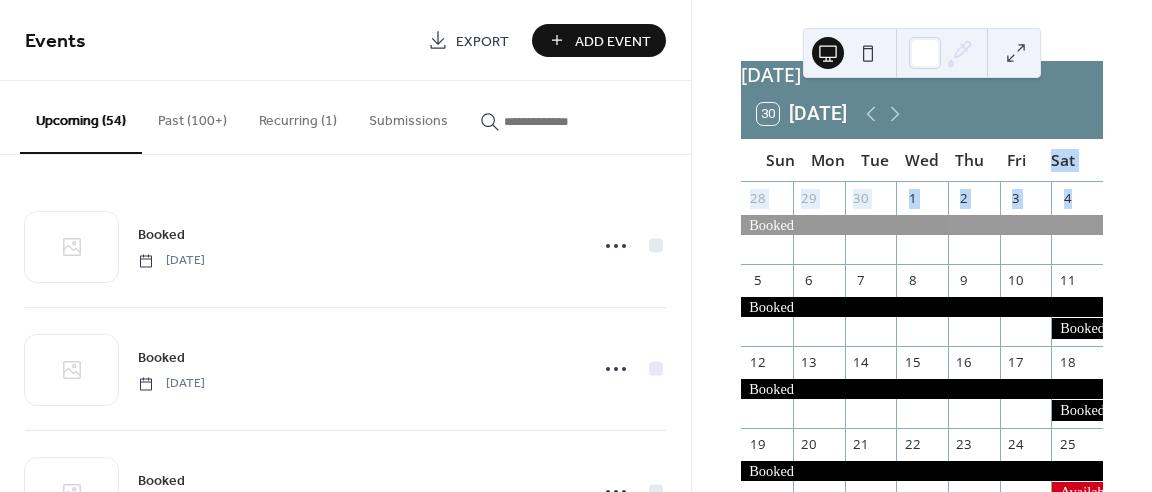 drag, startPoint x: 1144, startPoint y: 154, endPoint x: 1083, endPoint y: 212, distance: 84.17244 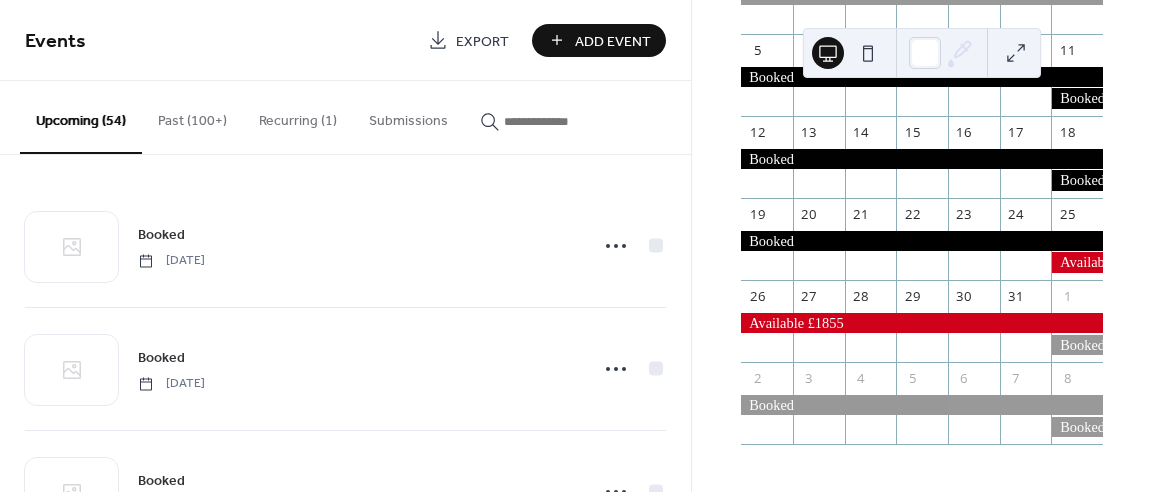 scroll, scrollTop: 288, scrollLeft: 0, axis: vertical 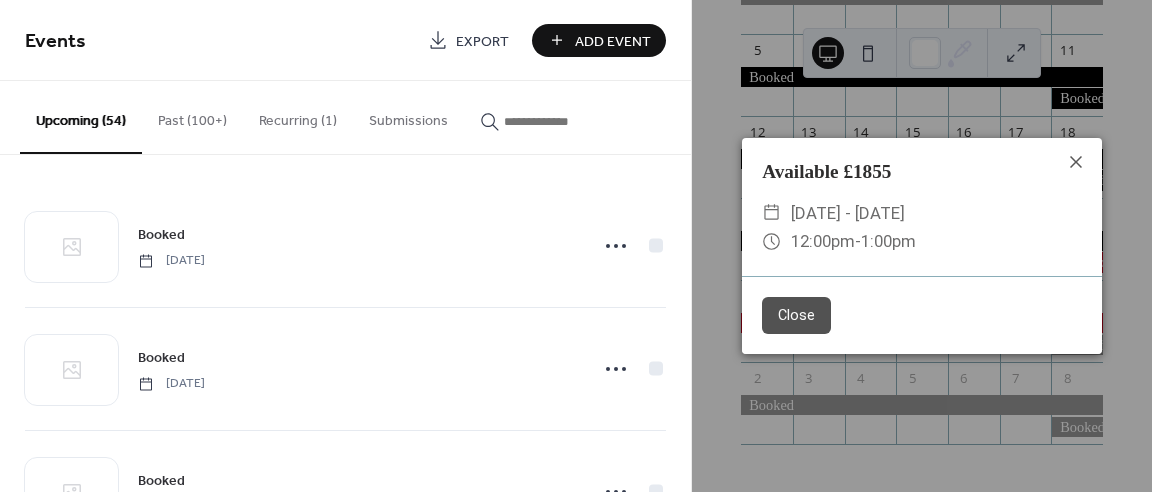 drag, startPoint x: 786, startPoint y: 214, endPoint x: 1004, endPoint y: 201, distance: 218.38727 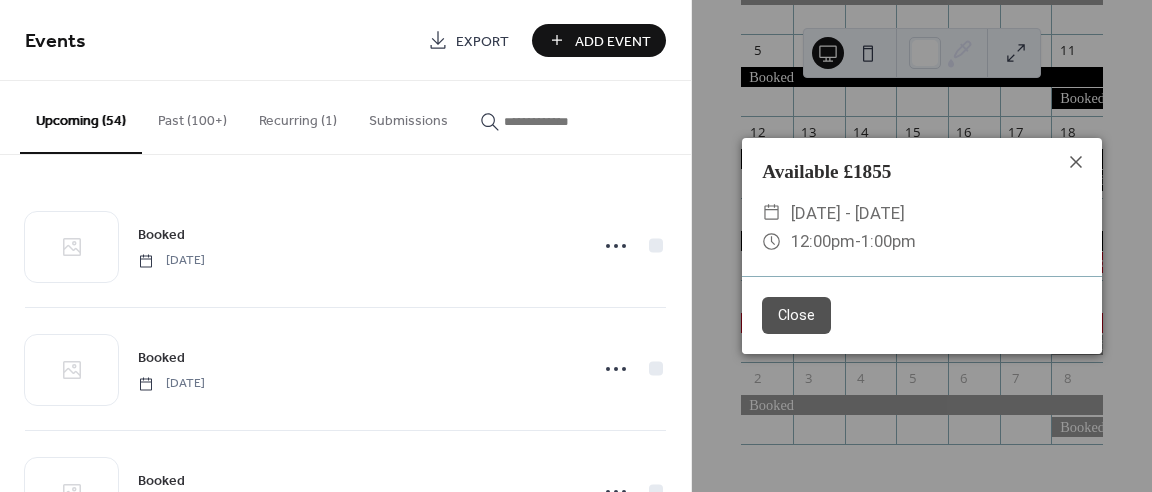 click at bounding box center [564, 121] 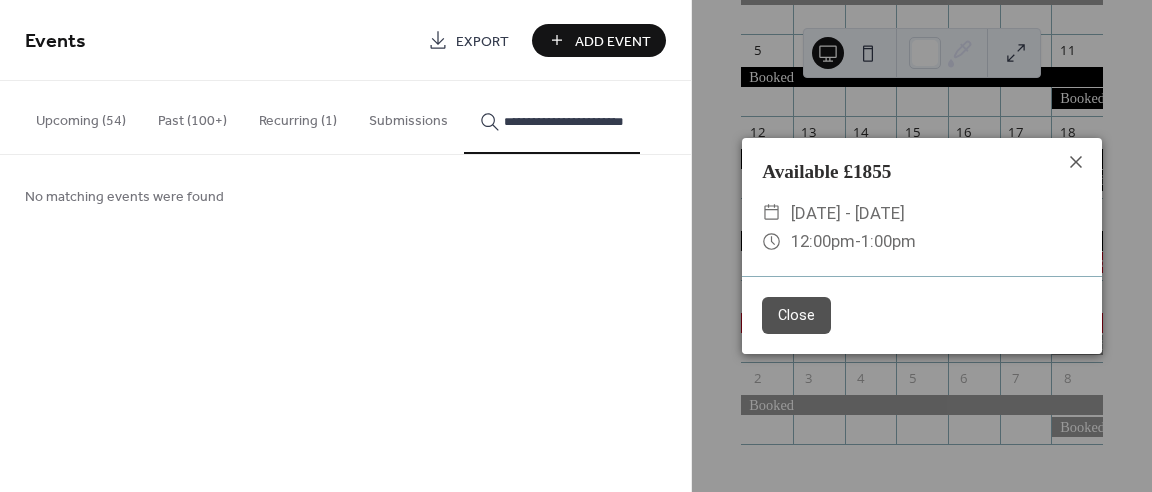scroll, scrollTop: 0, scrollLeft: 0, axis: both 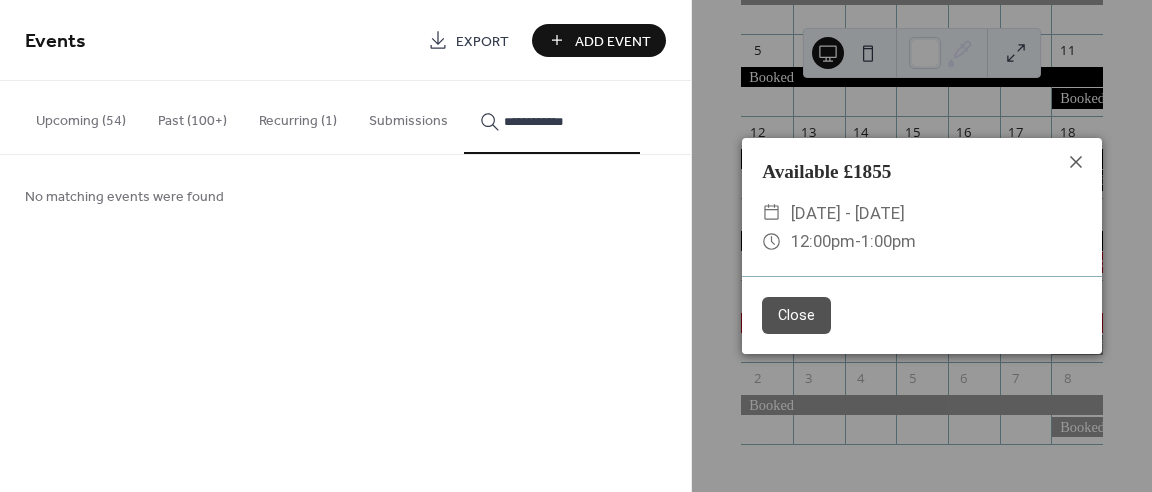 click on "Upcoming (54)" at bounding box center (81, 116) 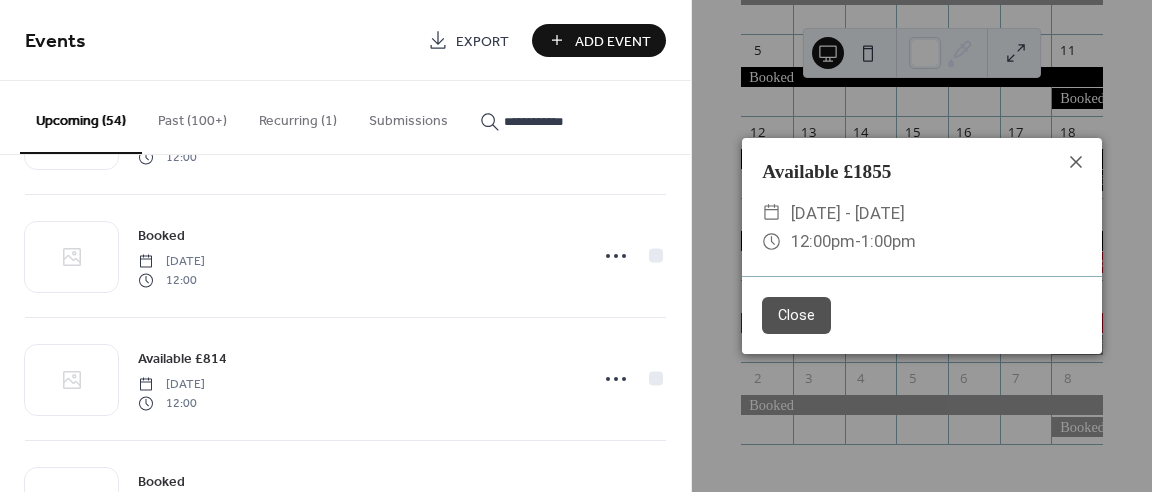 scroll, scrollTop: 3532, scrollLeft: 0, axis: vertical 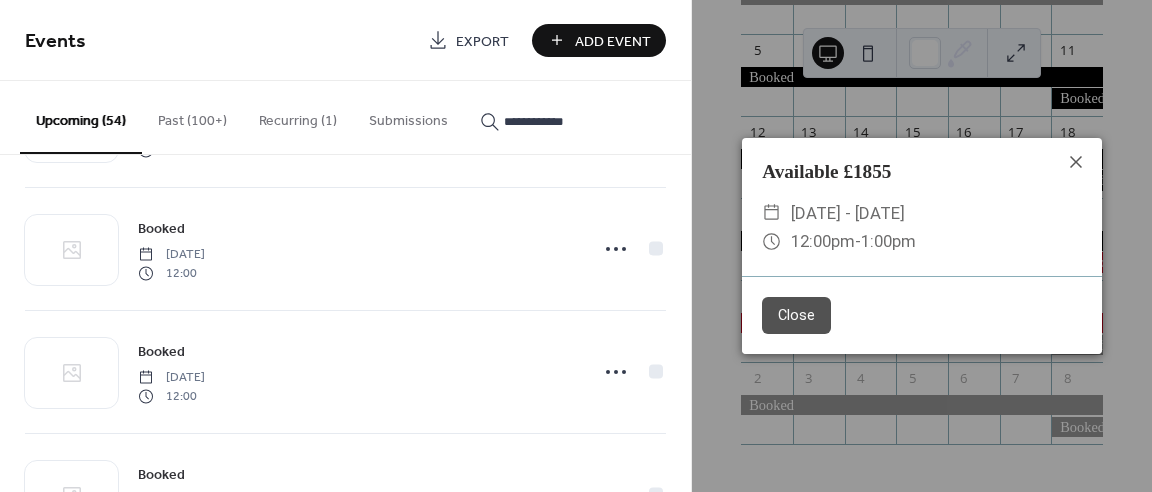 click on "**********" at bounding box center (564, 121) 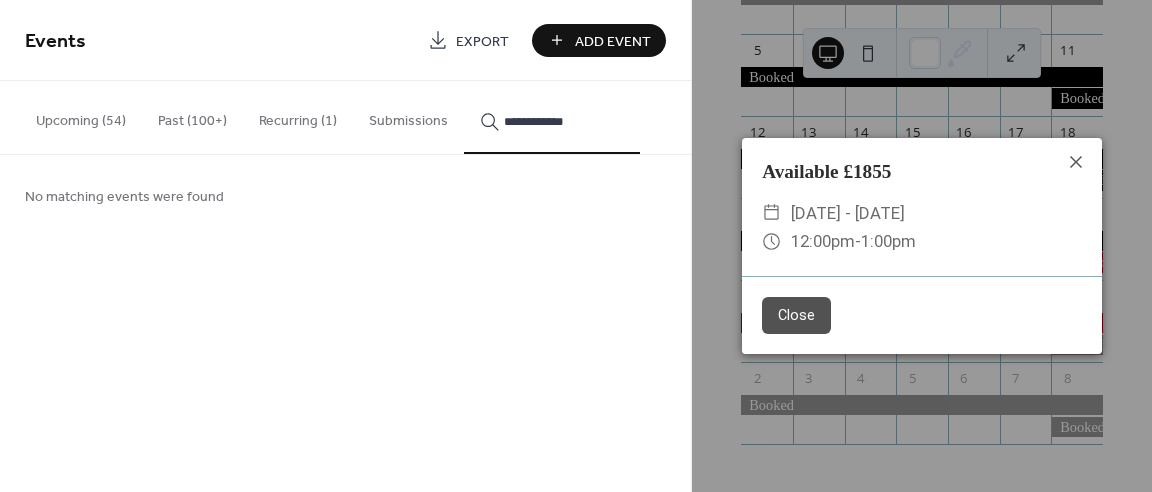 click on "**********" at bounding box center (564, 121) 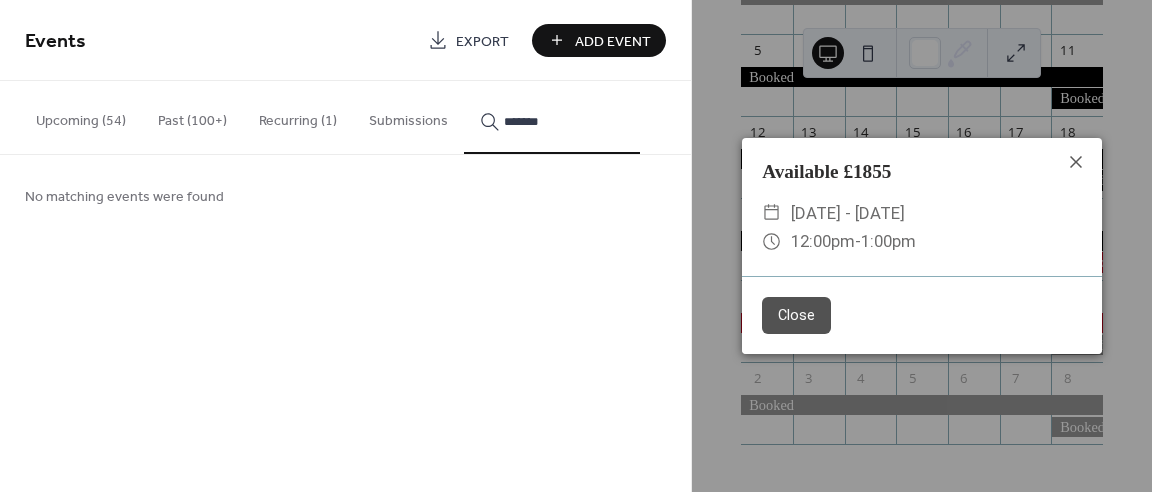scroll, scrollTop: 1, scrollLeft: 0, axis: vertical 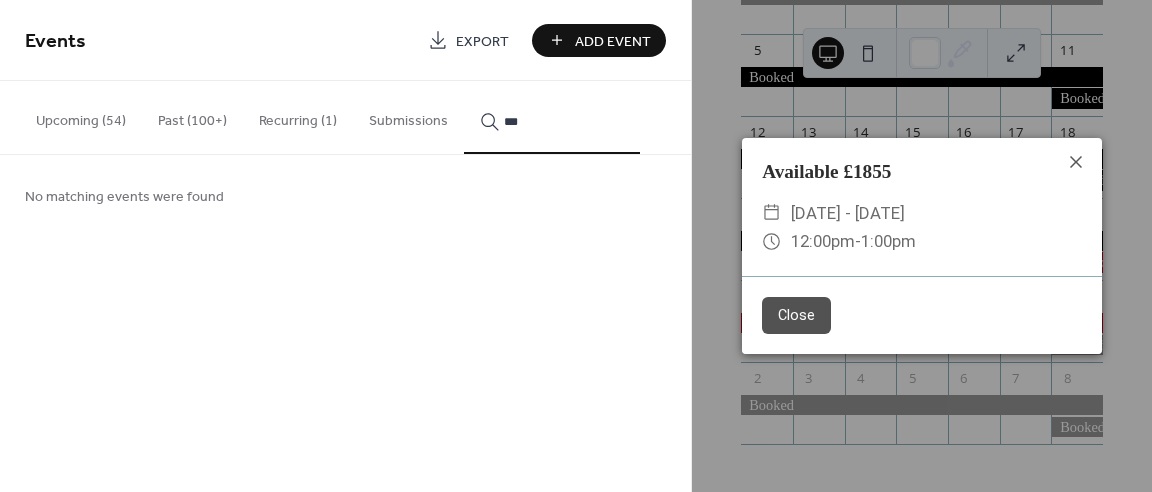 type on "*" 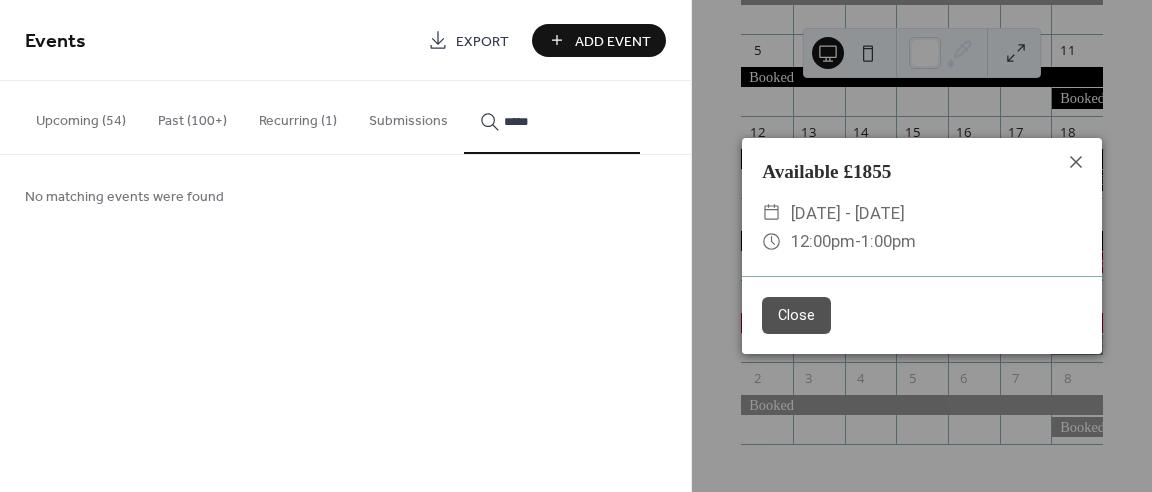click on "****" at bounding box center [564, 121] 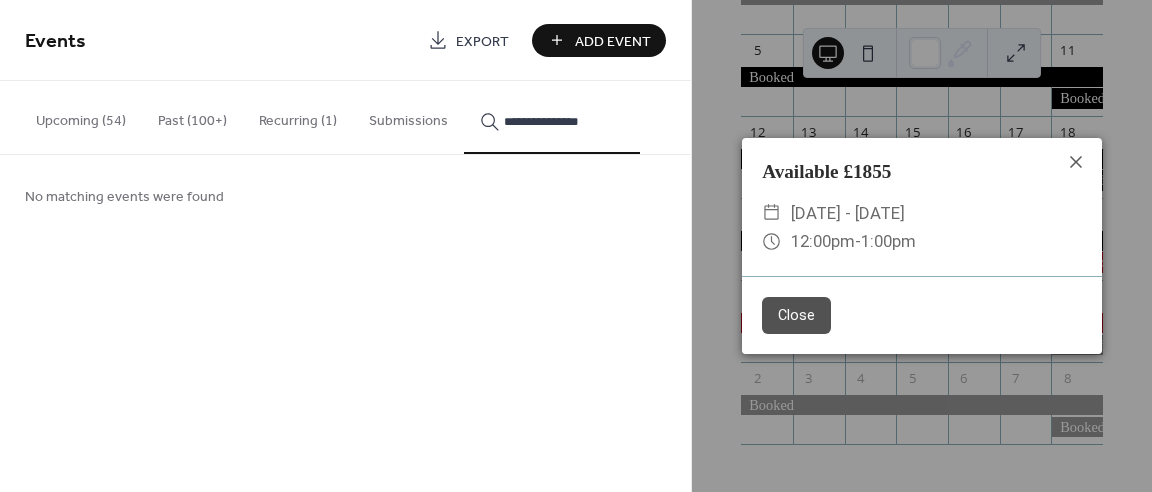 drag, startPoint x: 546, startPoint y: 124, endPoint x: 613, endPoint y: 124, distance: 67 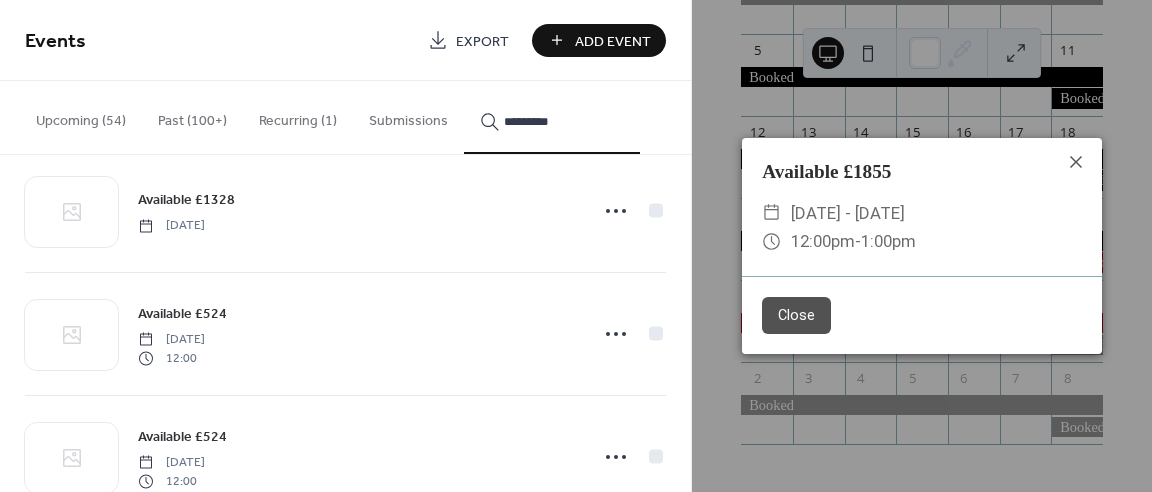scroll, scrollTop: 3704, scrollLeft: 0, axis: vertical 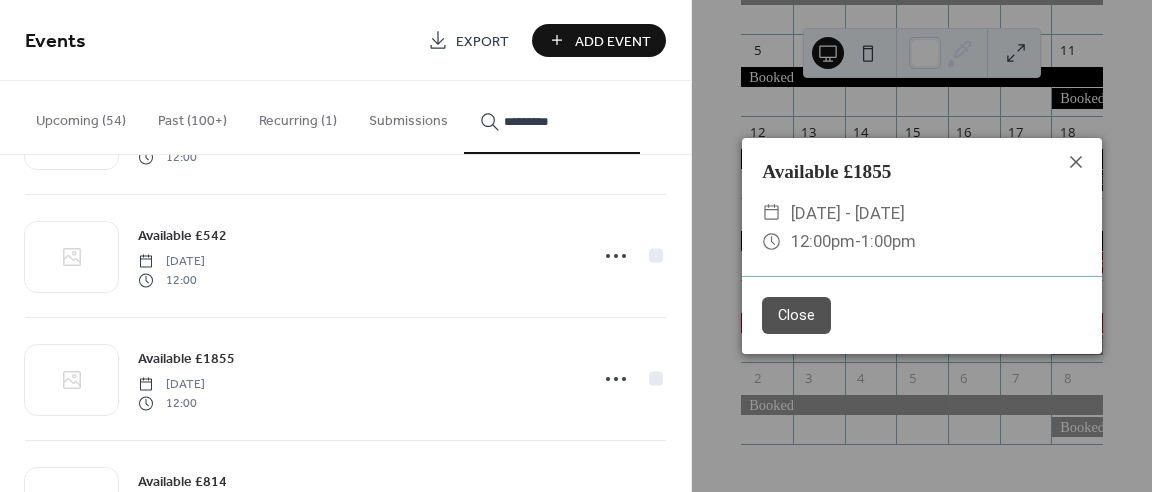 type on "*********" 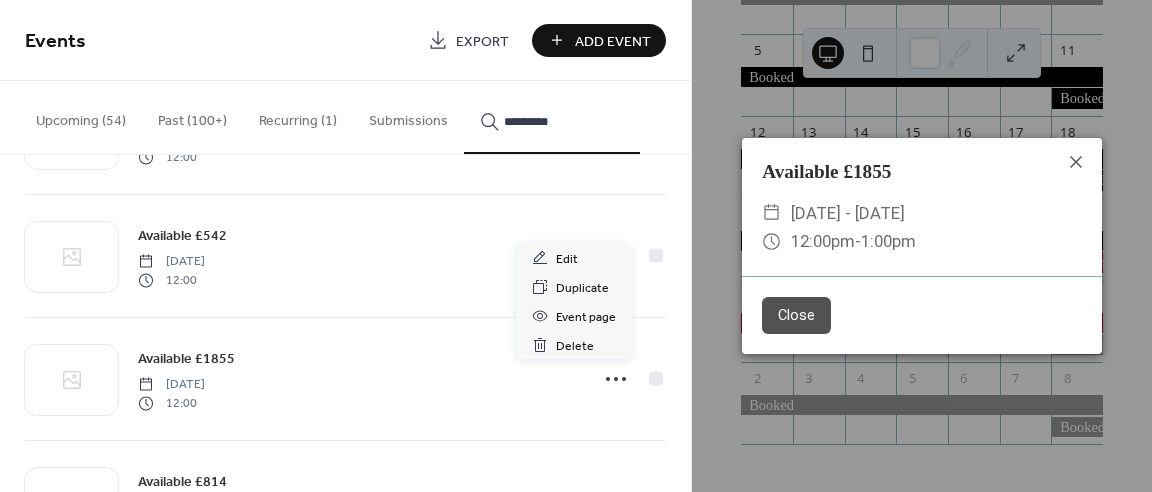 scroll, scrollTop: 0, scrollLeft: 0, axis: both 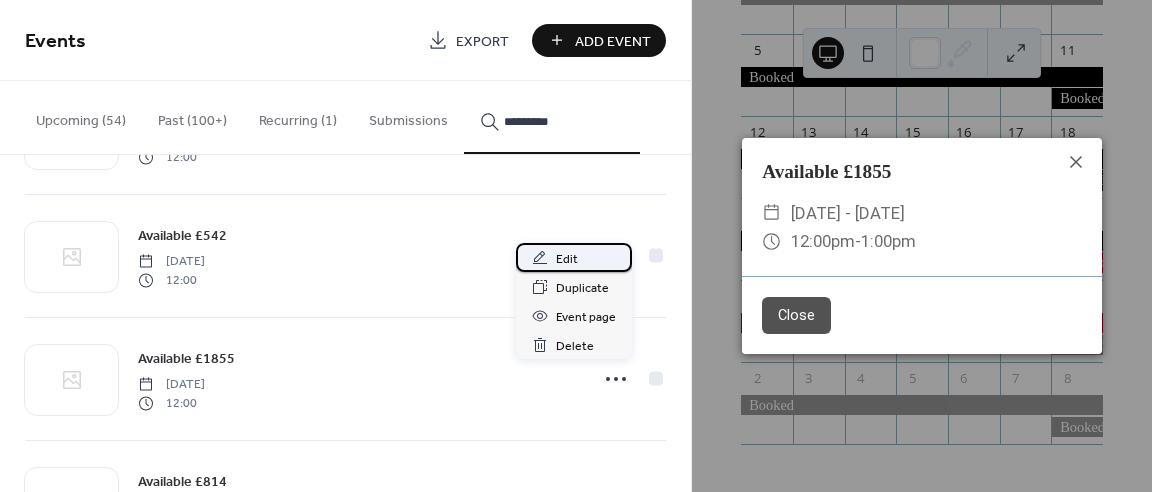 click on "Edit" at bounding box center [574, 257] 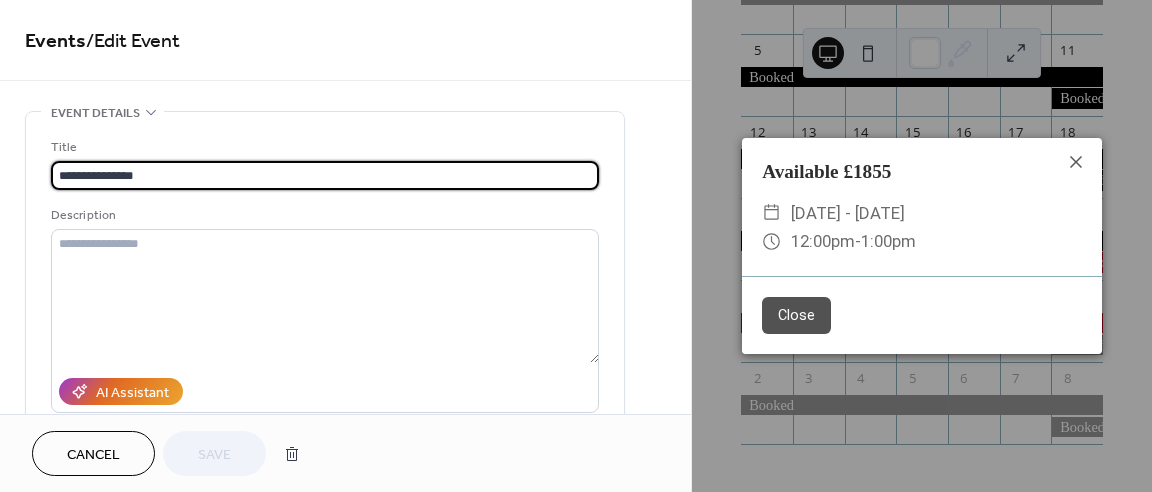 drag, startPoint x: 471, startPoint y: 172, endPoint x: 471, endPoint y: 139, distance: 33 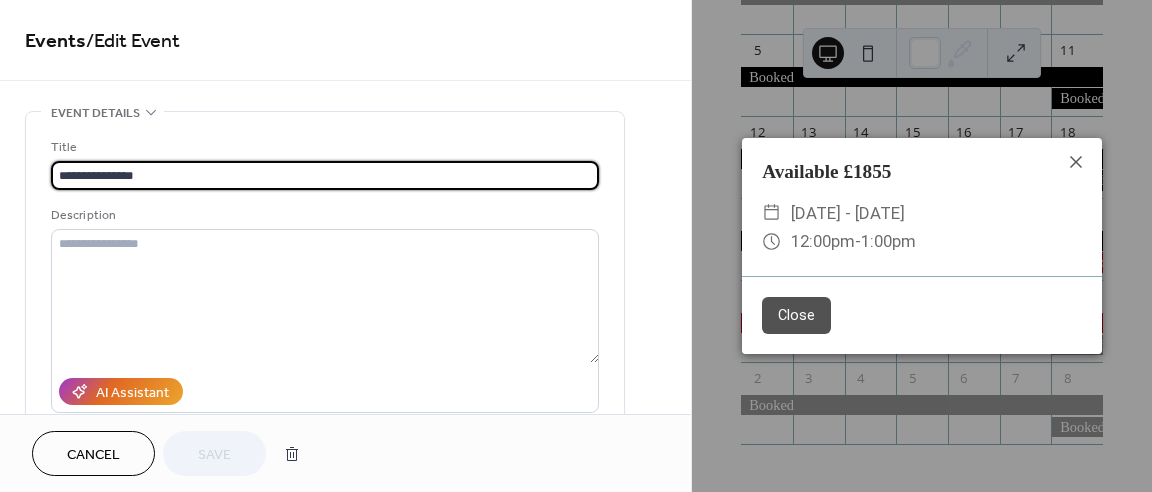 click on "**********" at bounding box center [325, 163] 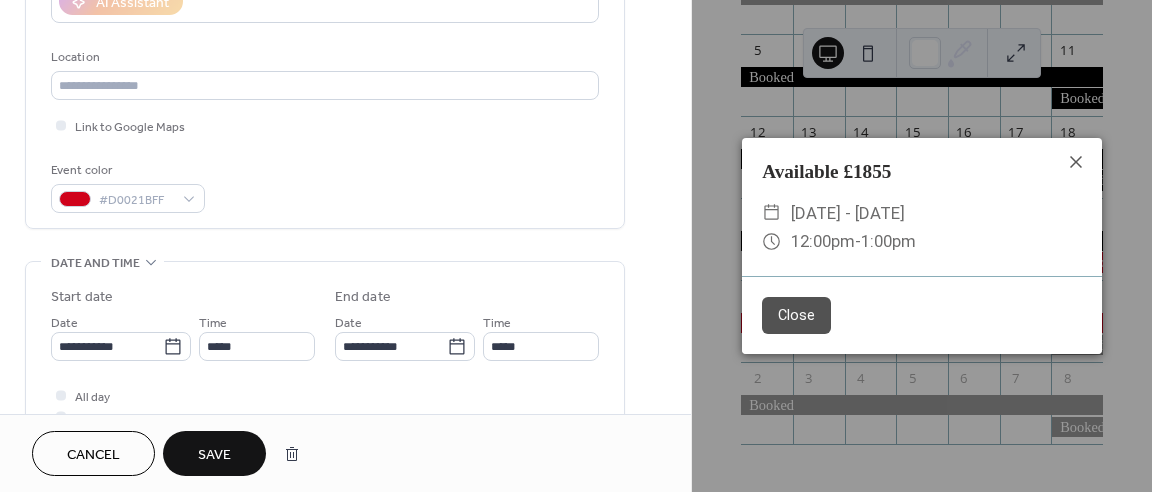 scroll, scrollTop: 391, scrollLeft: 0, axis: vertical 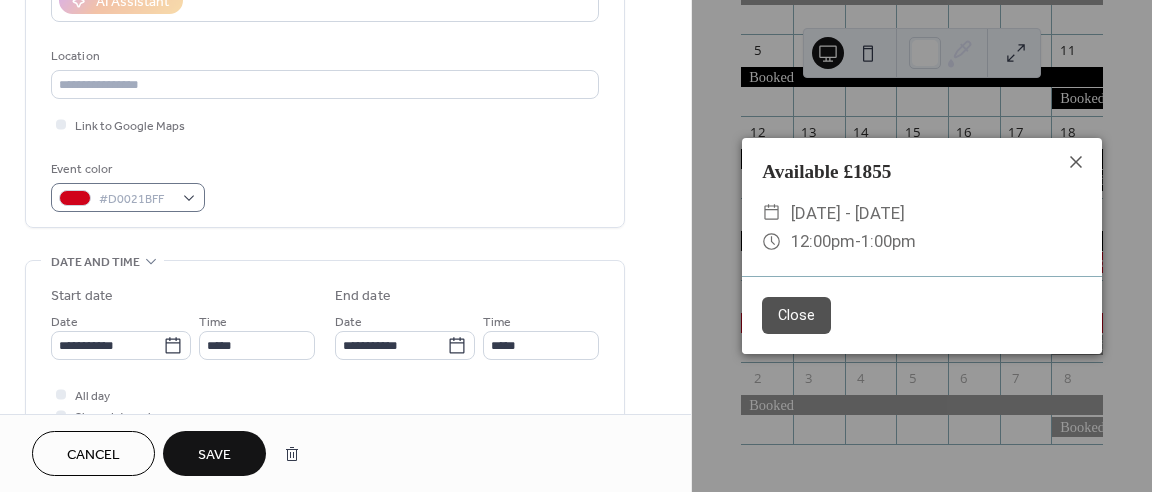 type on "******" 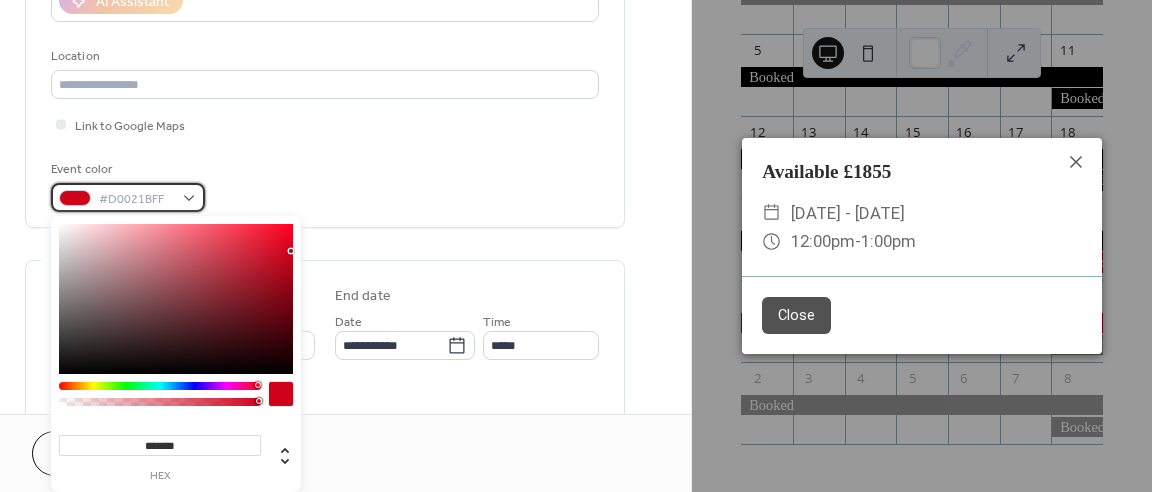 click on "#D0021BFF" at bounding box center (136, 199) 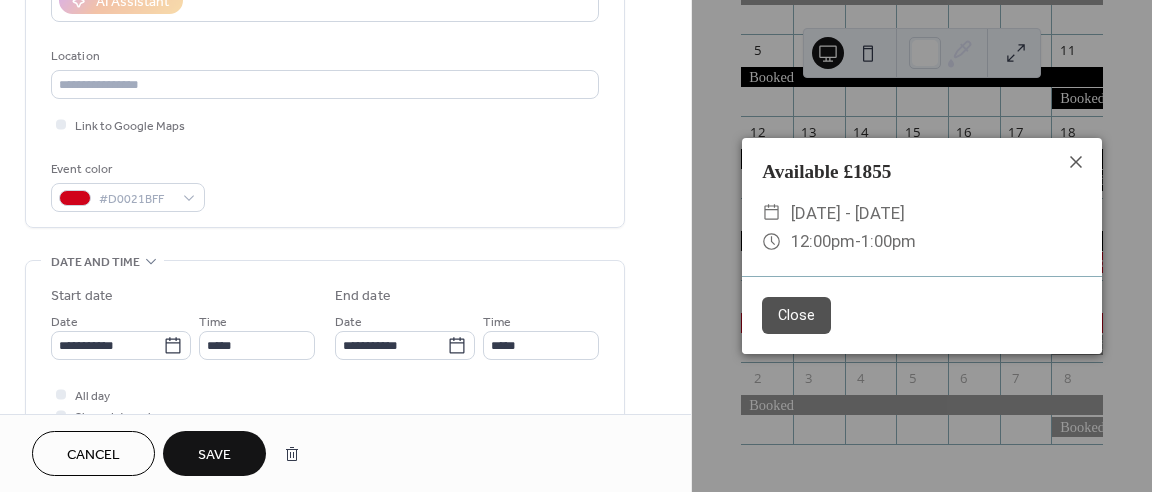 click on "Available £1855 ​ [DATE] - [DATE] ​ 12:00pm - 1:00pm Close" at bounding box center [922, 246] 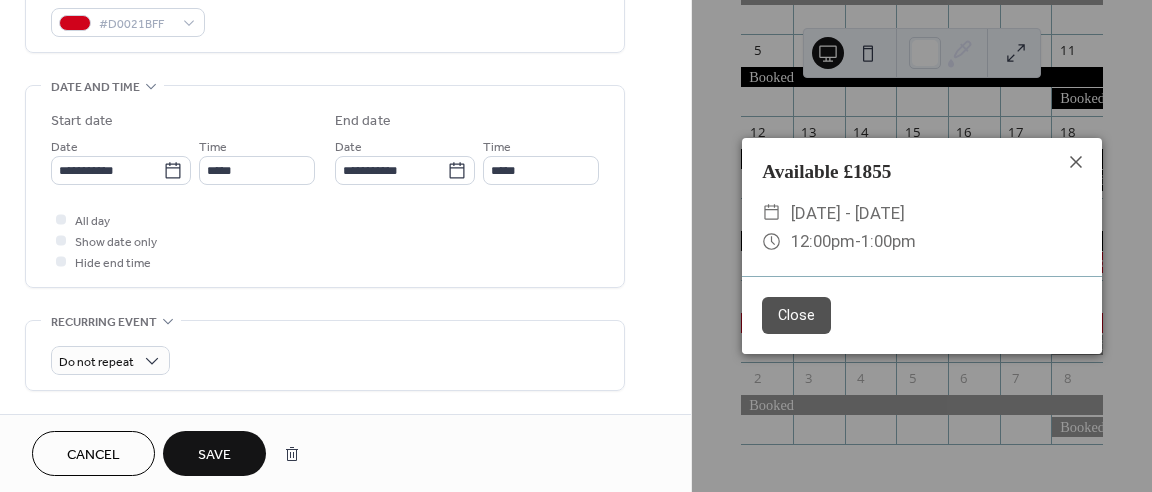 scroll, scrollTop: 558, scrollLeft: 0, axis: vertical 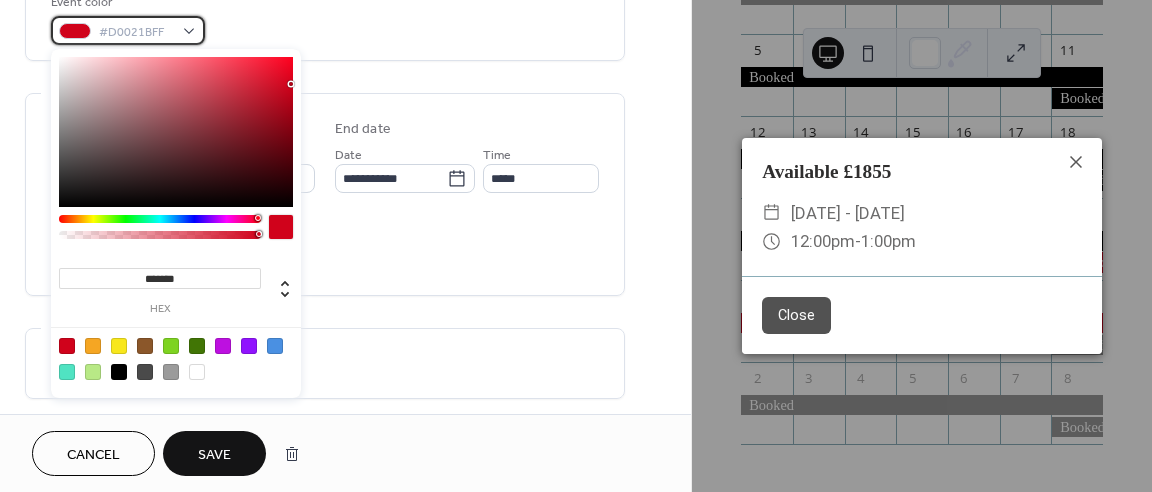 click on "#D0021BFF" at bounding box center [136, 32] 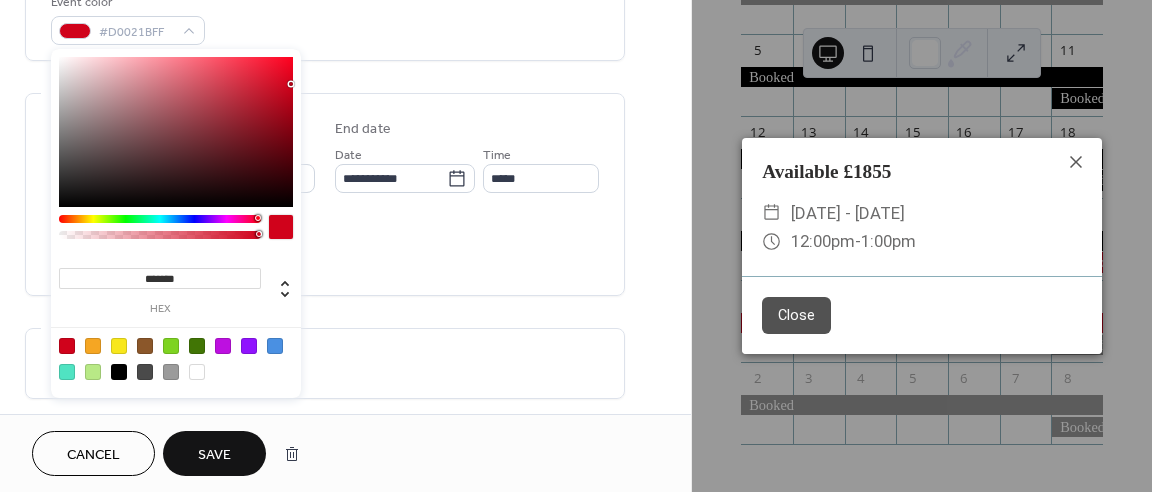 click at bounding box center [176, 358] 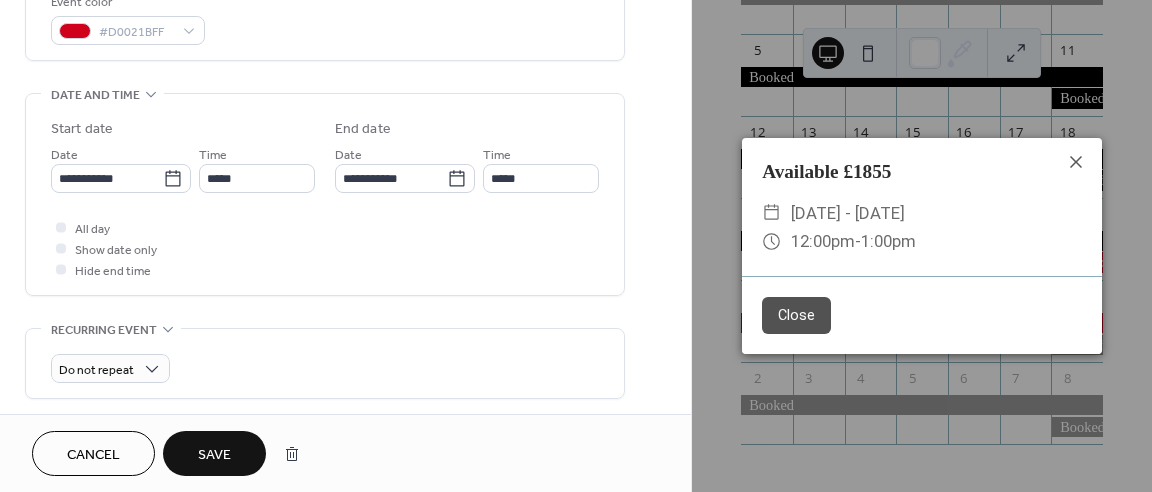 click on "Save" at bounding box center (214, 453) 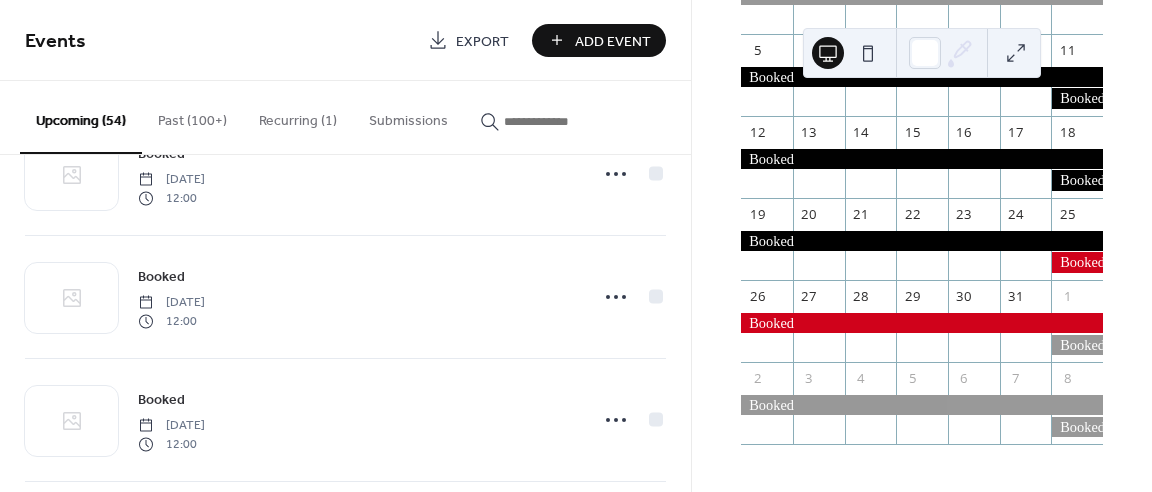 scroll, scrollTop: 3733, scrollLeft: 0, axis: vertical 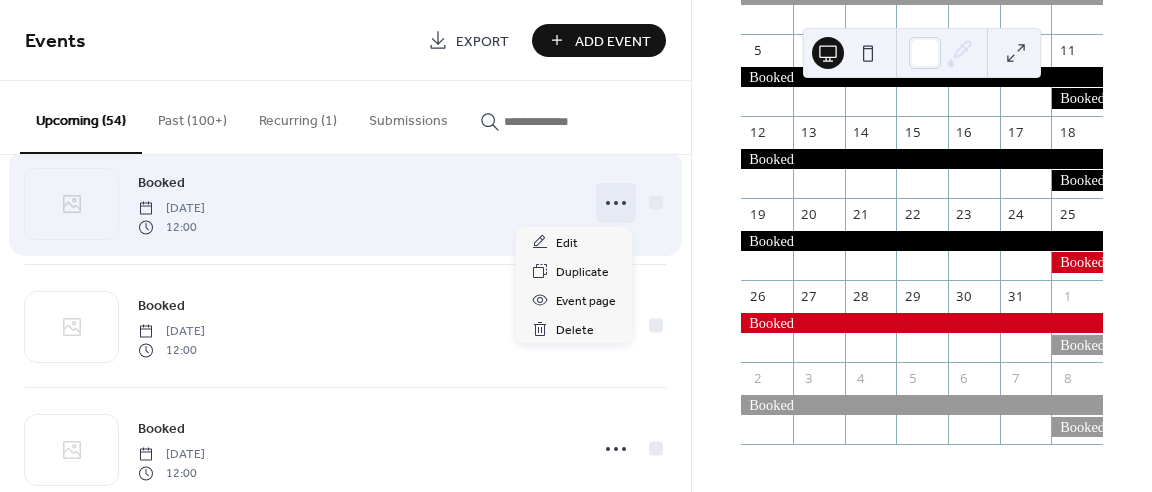 click 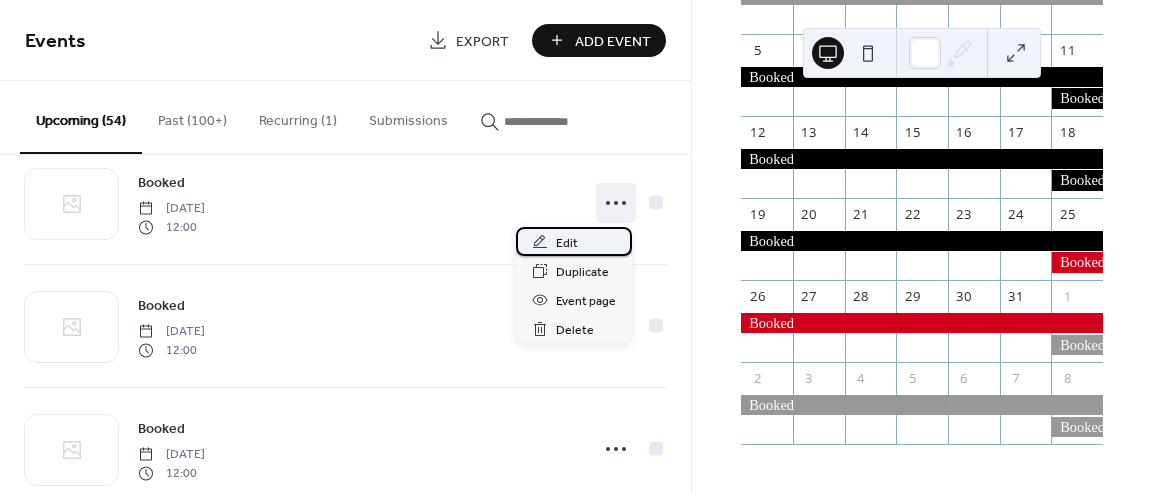 click on "Edit" at bounding box center (574, 241) 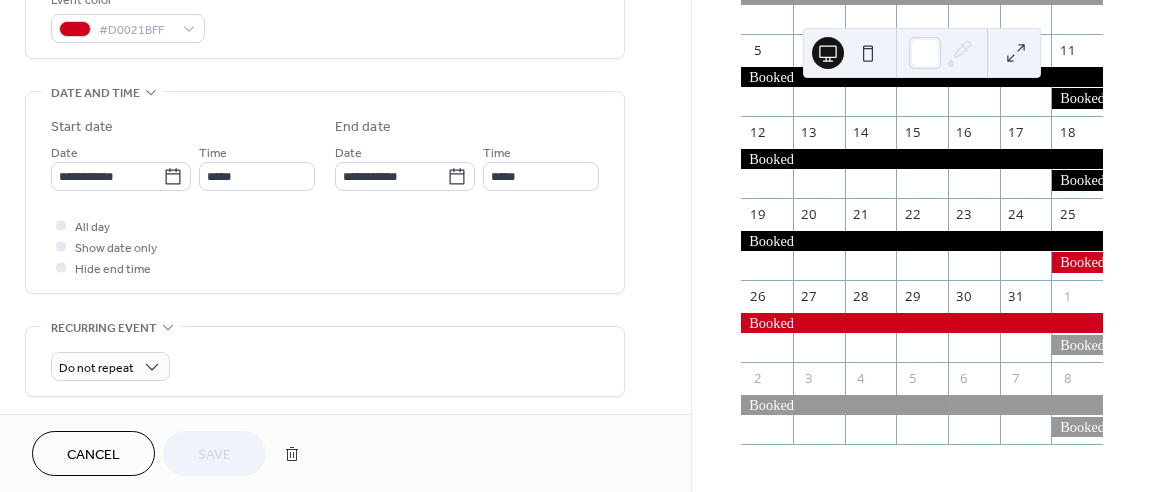 scroll, scrollTop: 562, scrollLeft: 0, axis: vertical 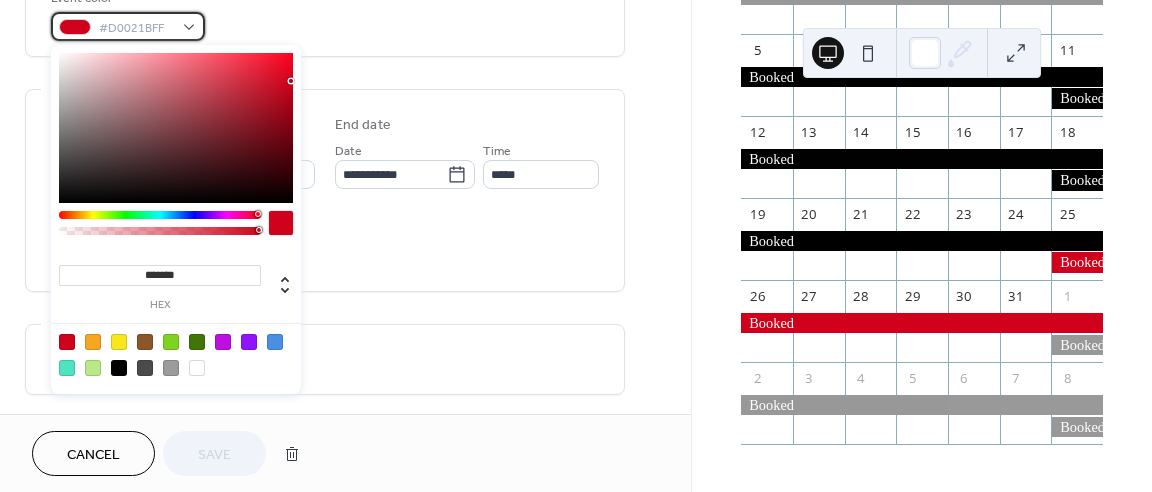 click on "#D0021BFF" at bounding box center [128, 26] 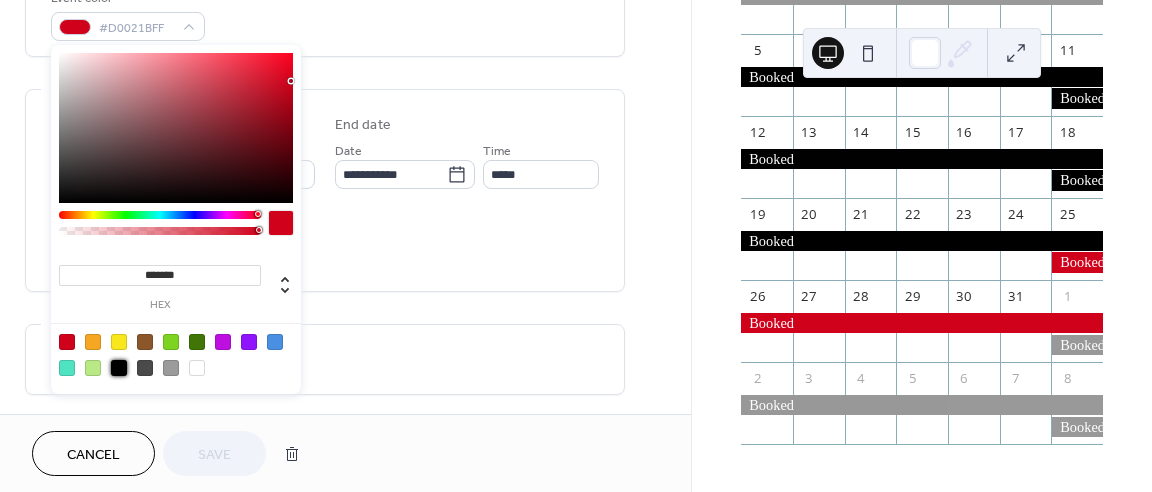 click at bounding box center [119, 368] 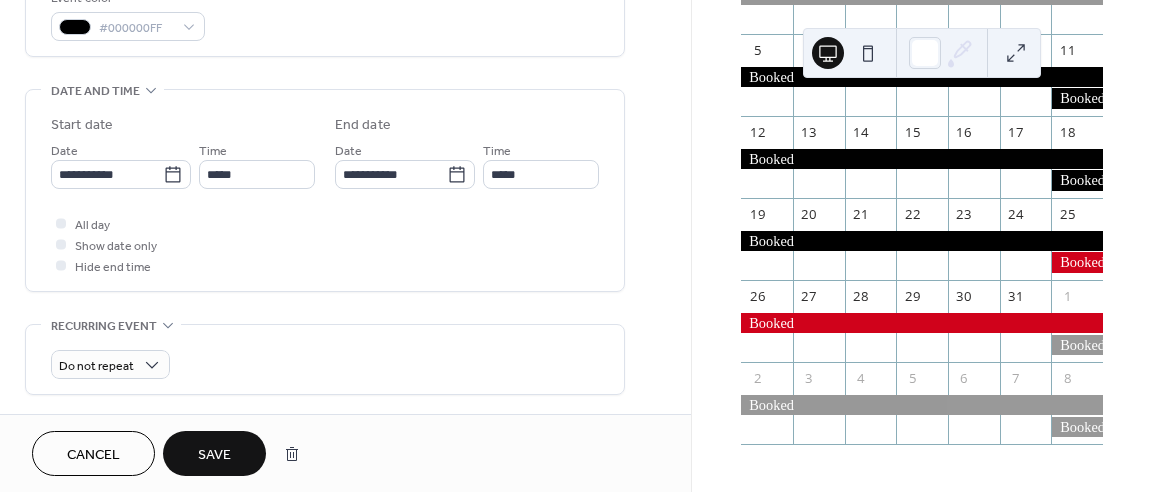 click on "Save" at bounding box center (214, 455) 